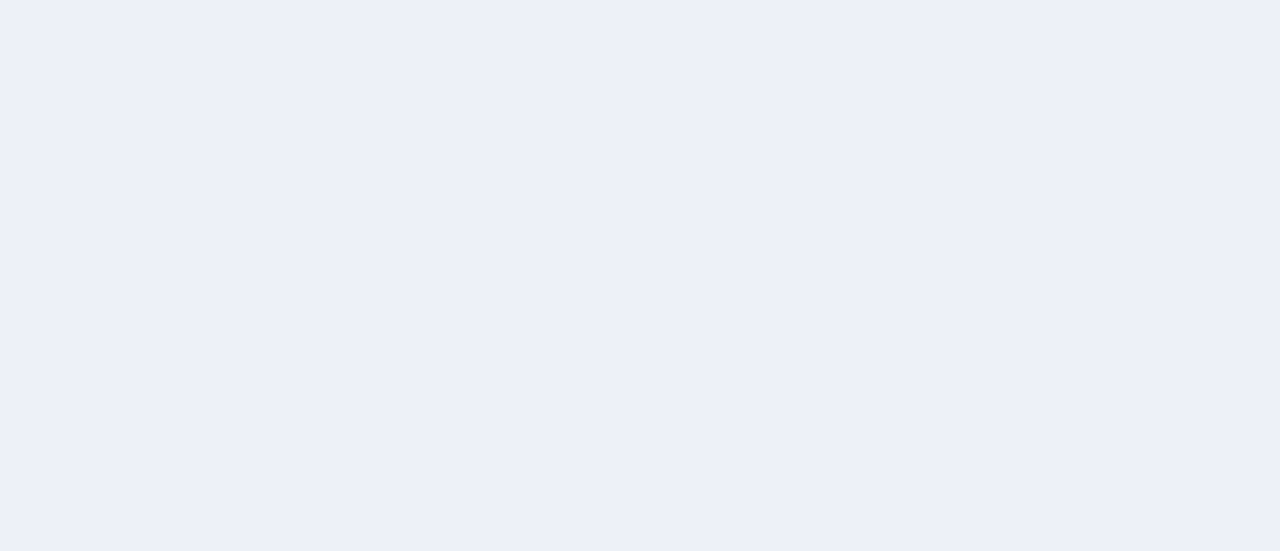 scroll, scrollTop: 0, scrollLeft: 0, axis: both 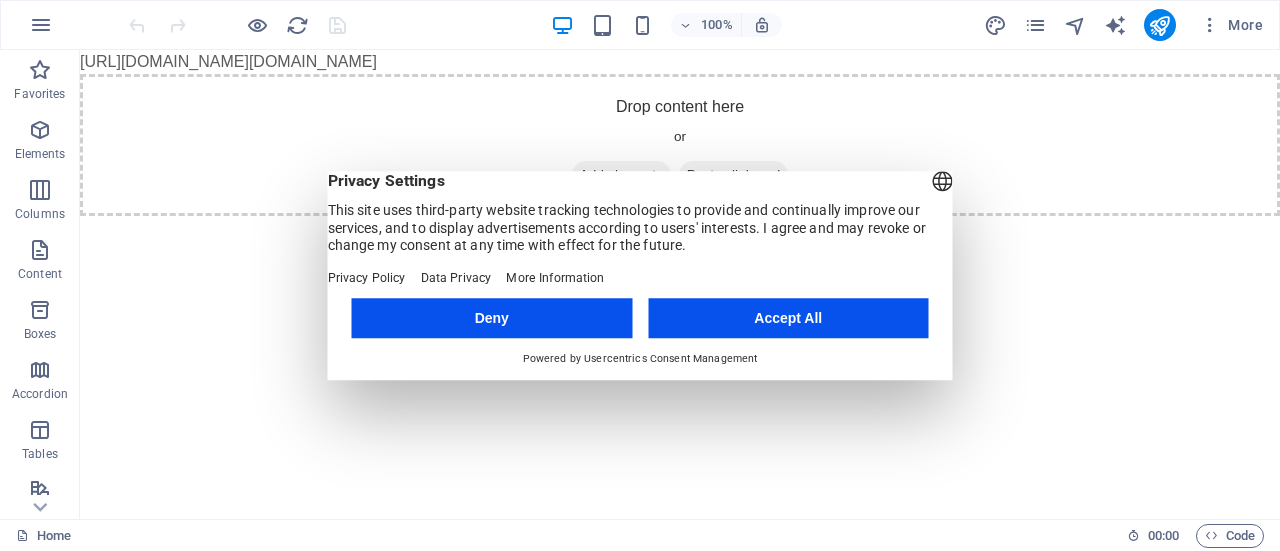 click on "Accept All" at bounding box center (788, 318) 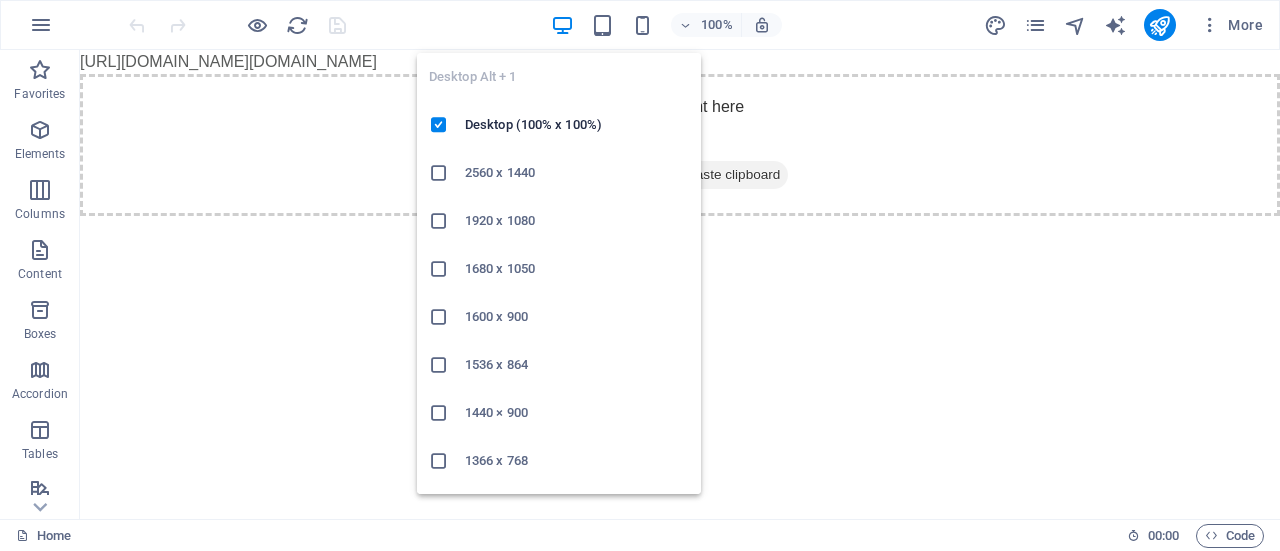 click at bounding box center (562, 25) 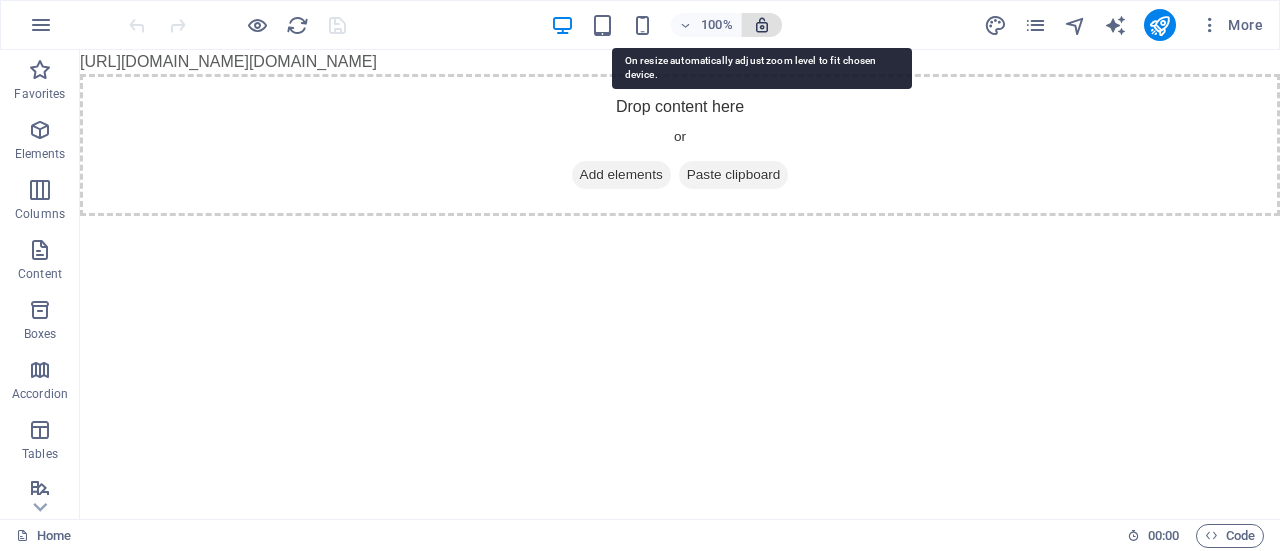 click at bounding box center [762, 25] 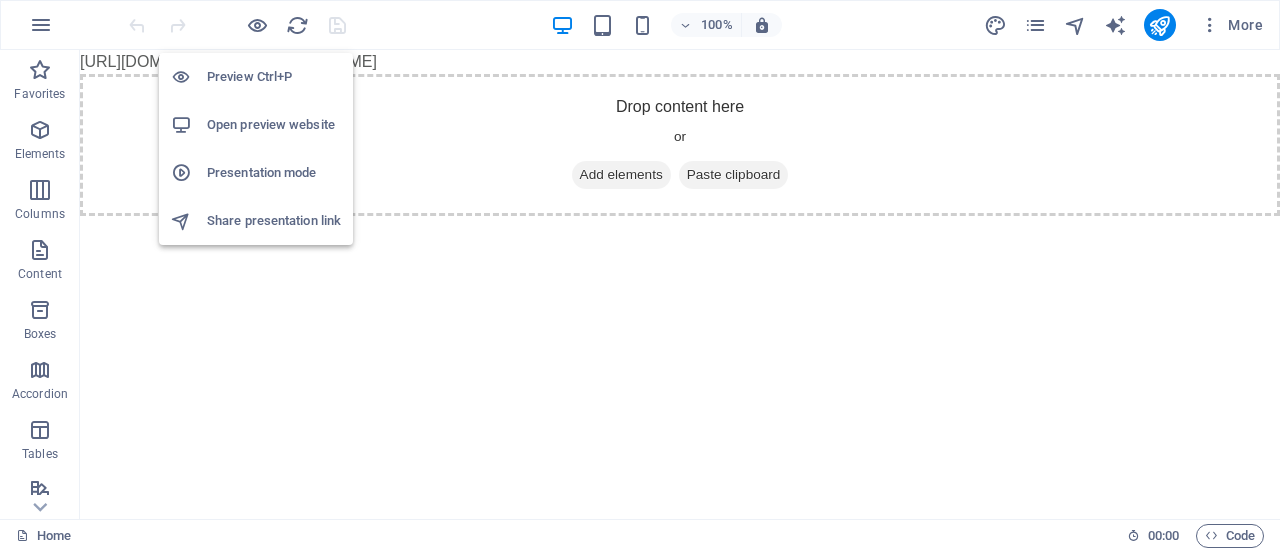 click on "Preview Ctrl+P" at bounding box center (274, 77) 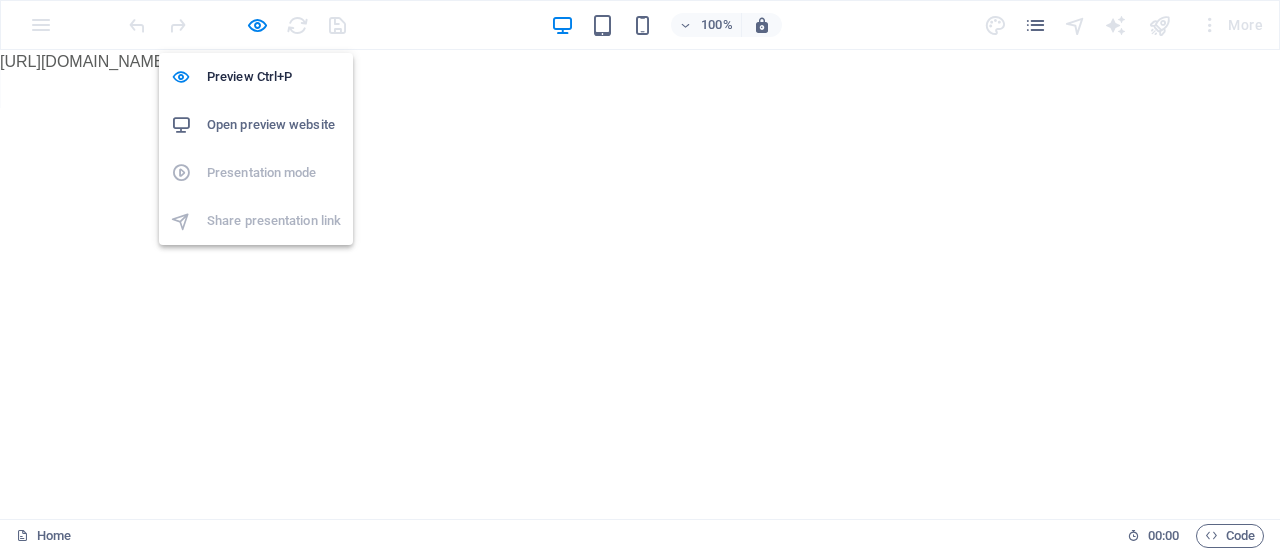 click on "Open preview website" at bounding box center [274, 125] 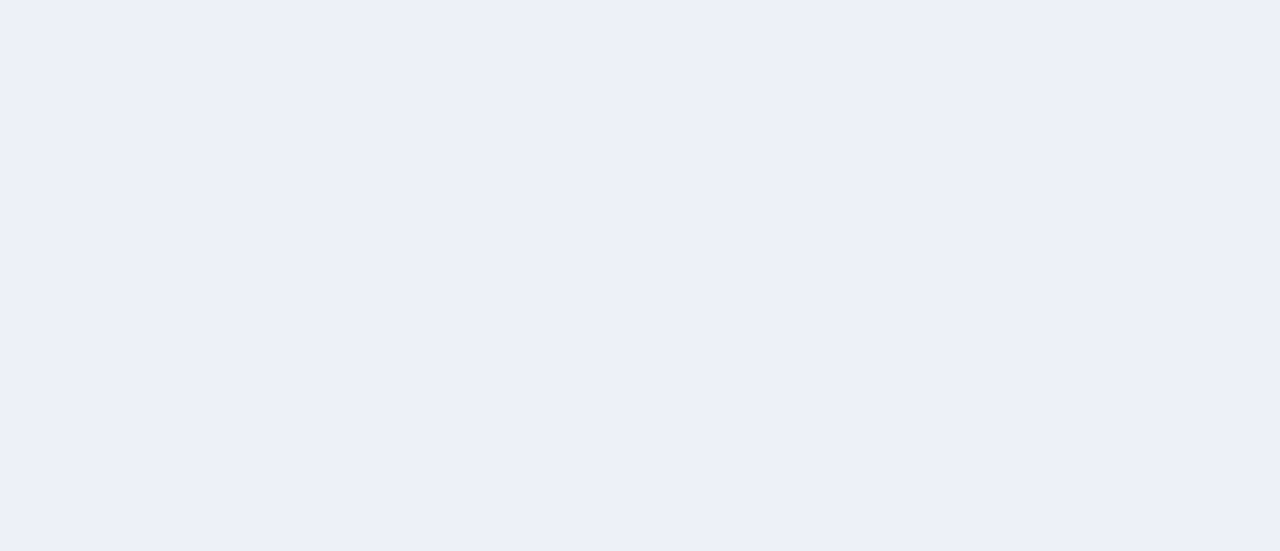 scroll, scrollTop: 0, scrollLeft: 0, axis: both 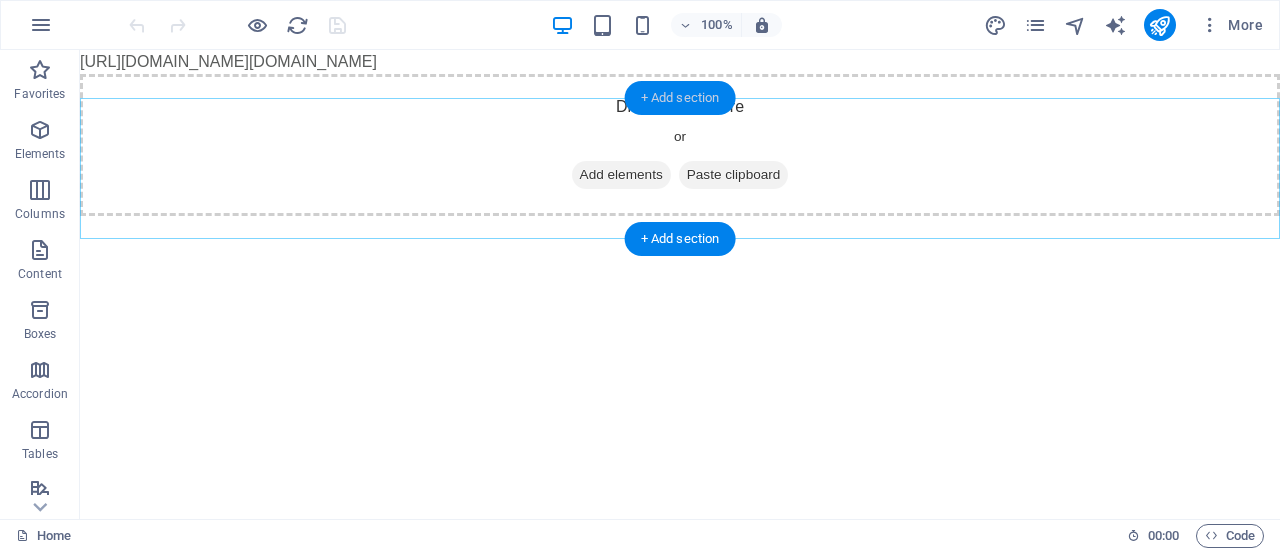 click on "+ Add section" at bounding box center (680, 98) 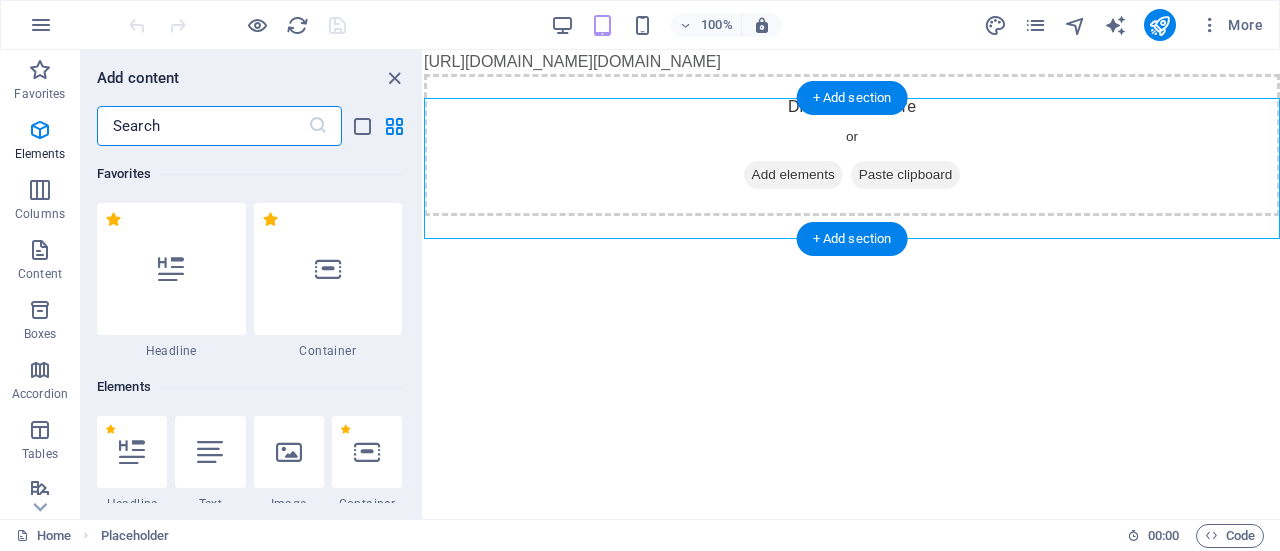 scroll, scrollTop: 3499, scrollLeft: 0, axis: vertical 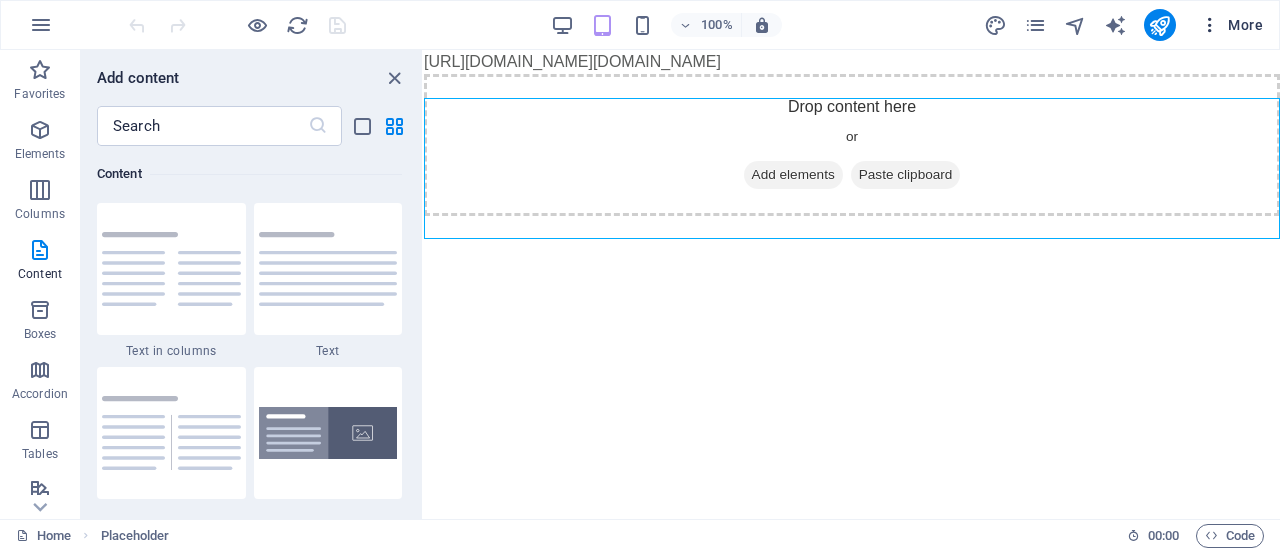 click on "More" at bounding box center [1231, 25] 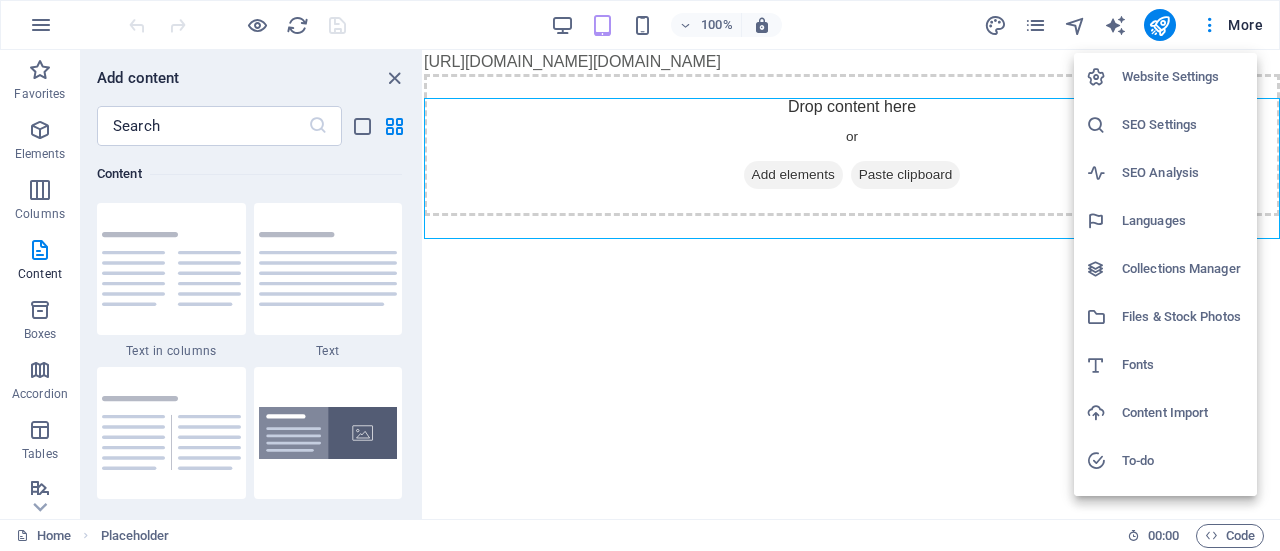 click on "Website Settings" at bounding box center [1183, 77] 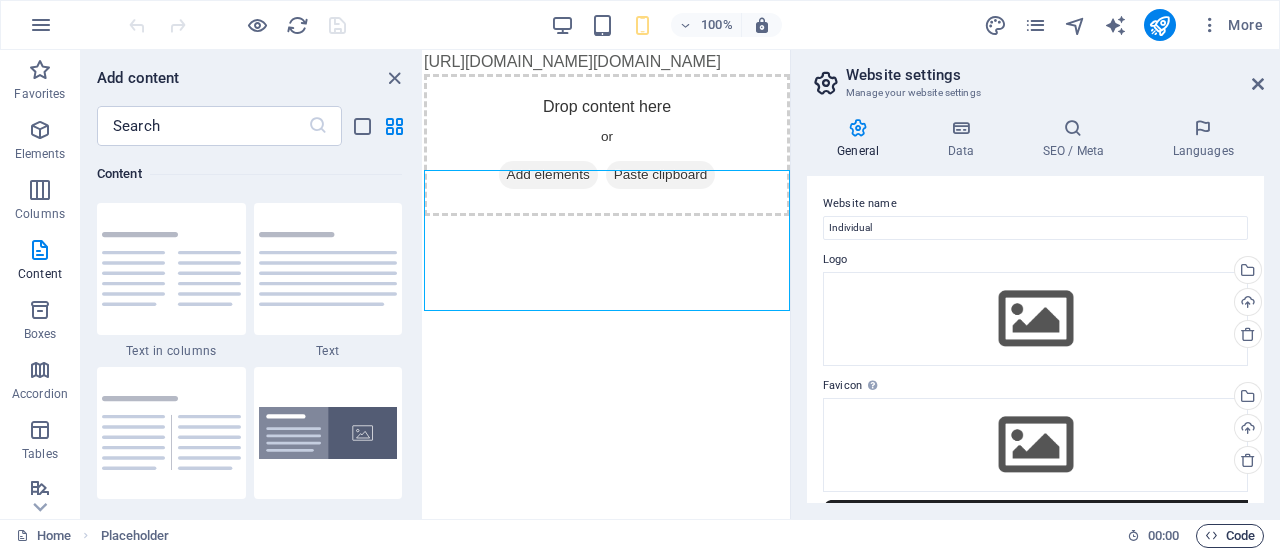 click on "Code" at bounding box center [1230, 536] 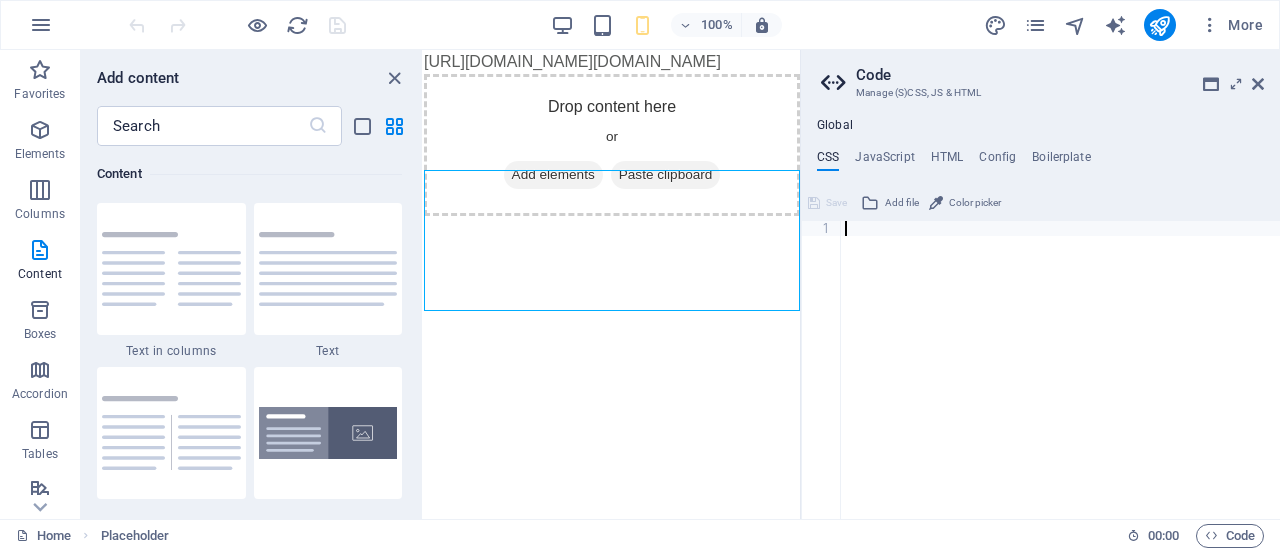 click at bounding box center (1060, 385) 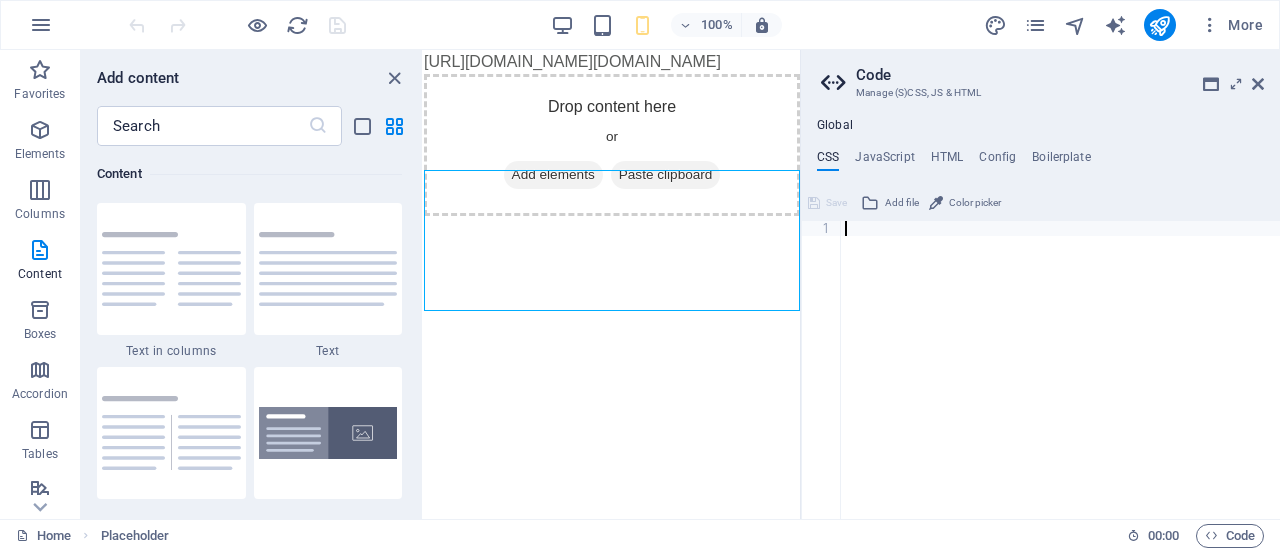 paste on "</html>" 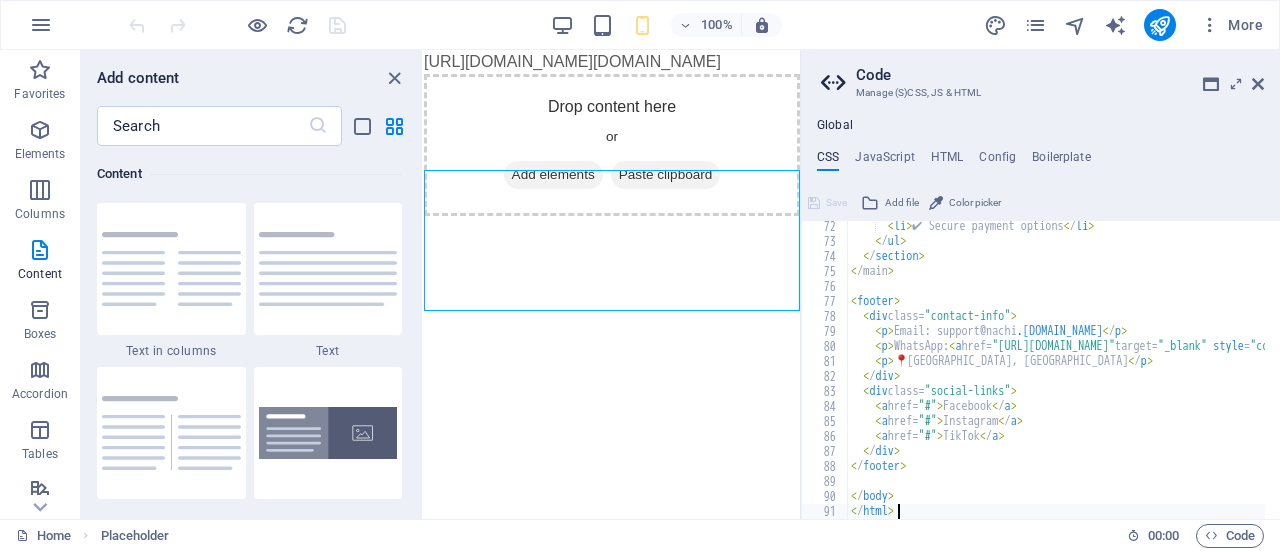 scroll, scrollTop: 1067, scrollLeft: 0, axis: vertical 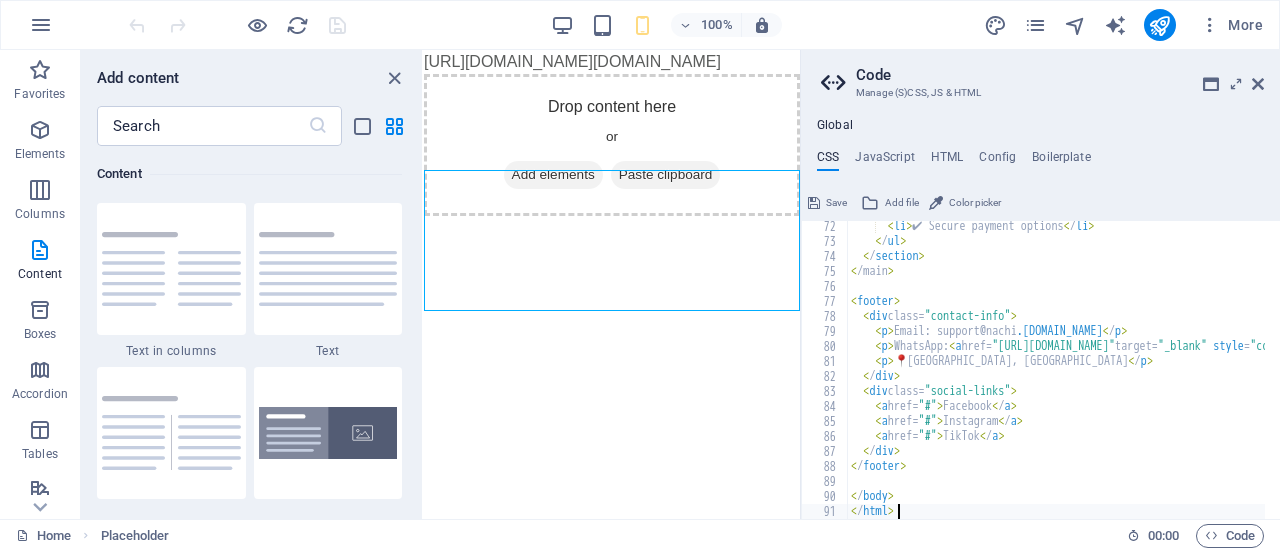 click on "Save" at bounding box center (836, 203) 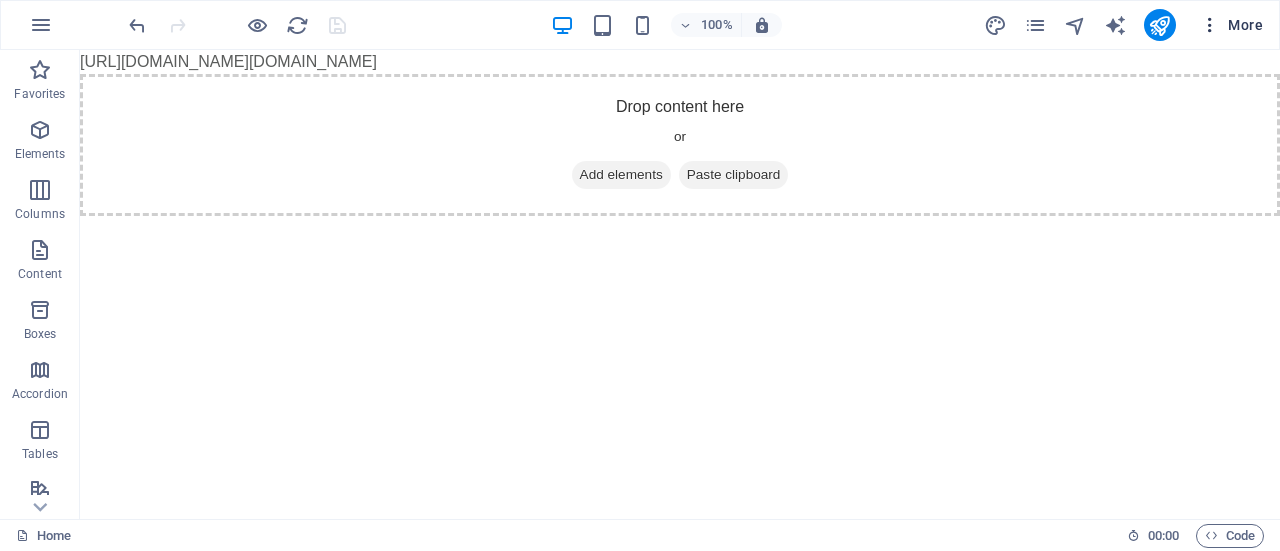 click on "More" at bounding box center (1231, 25) 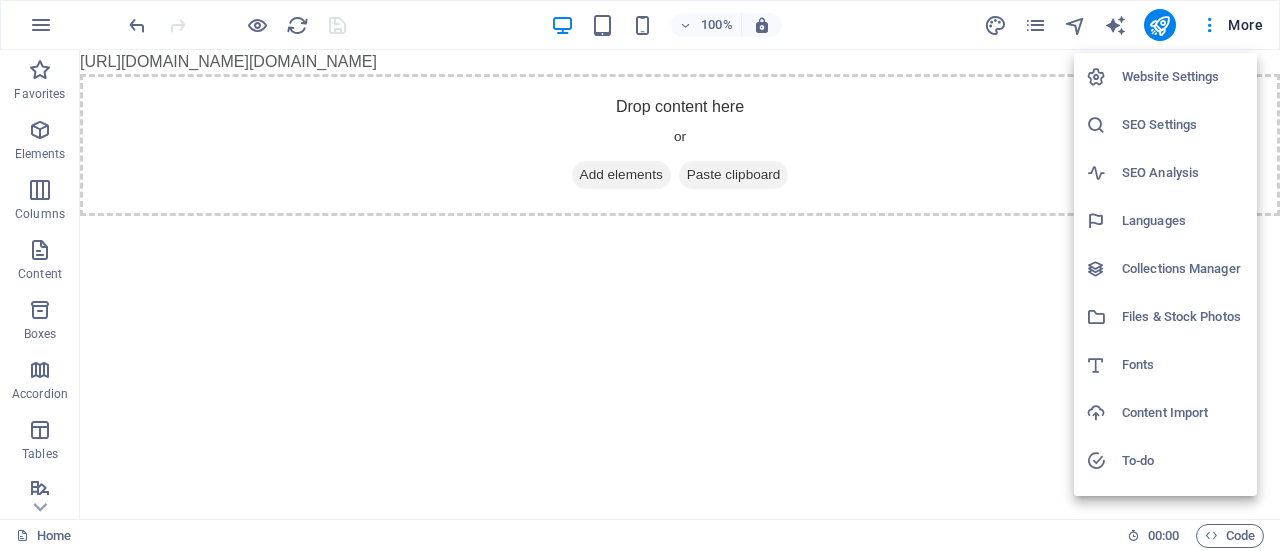 click on "Website Settings" at bounding box center (1183, 77) 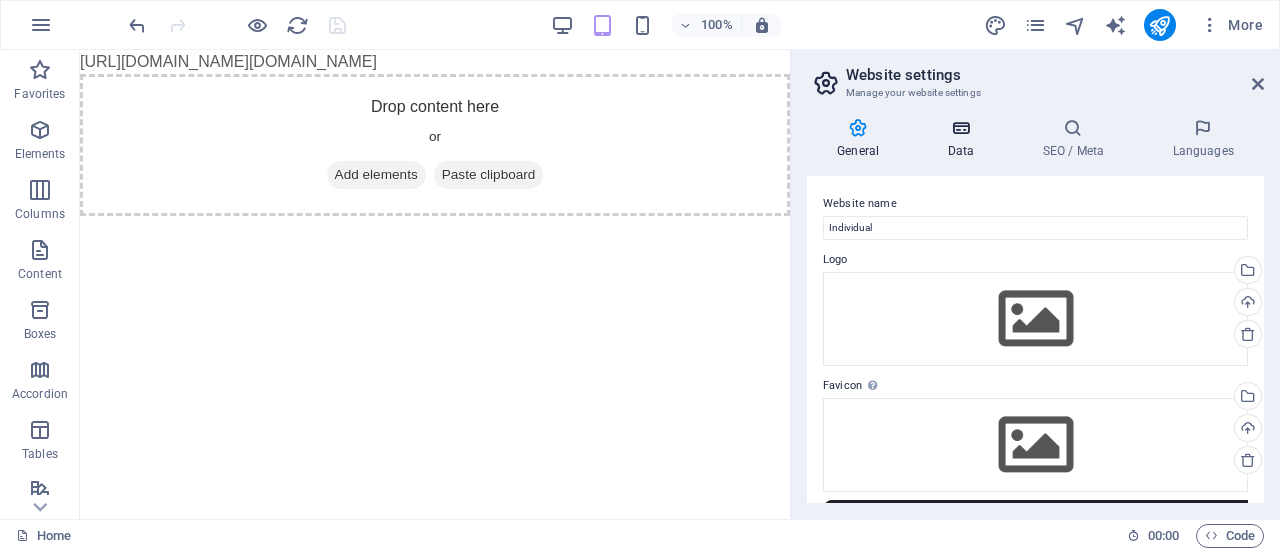 click at bounding box center (960, 128) 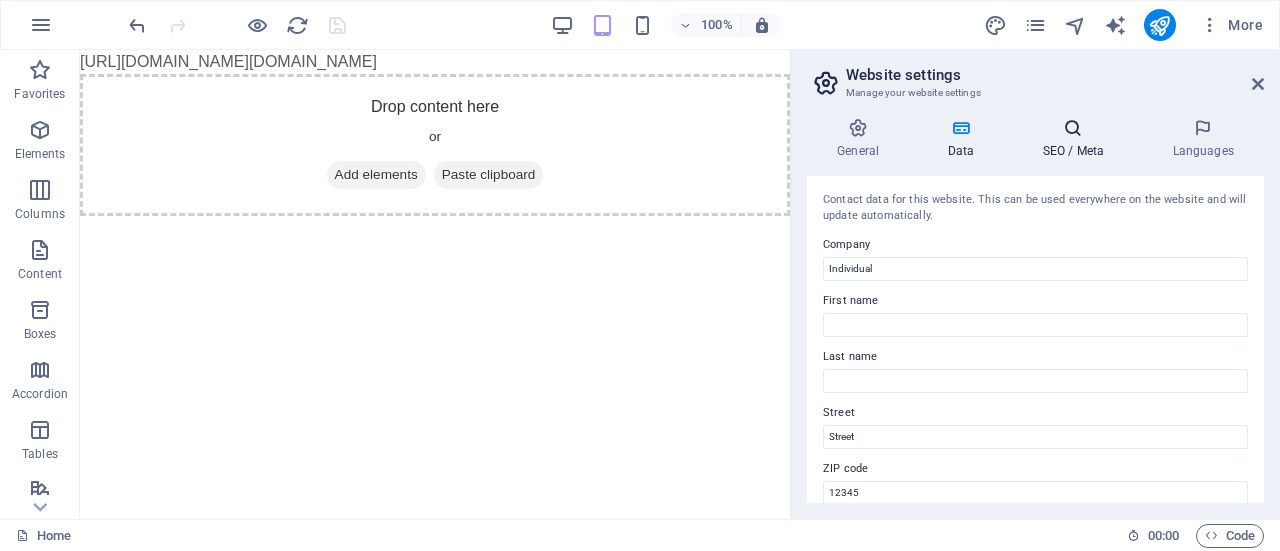 click at bounding box center [1073, 128] 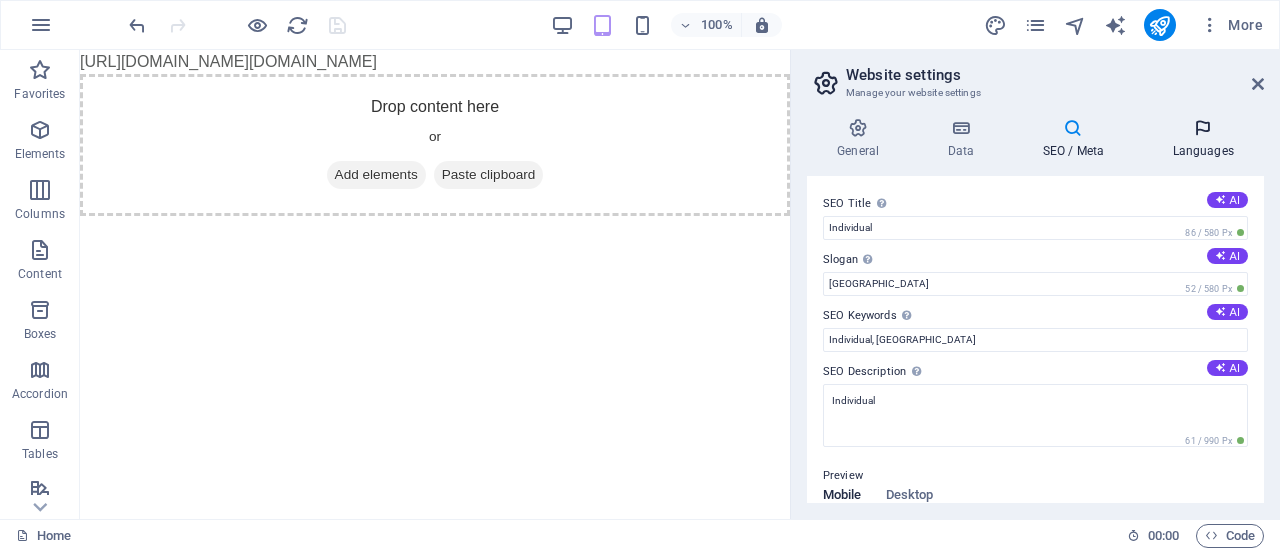 click at bounding box center (1203, 128) 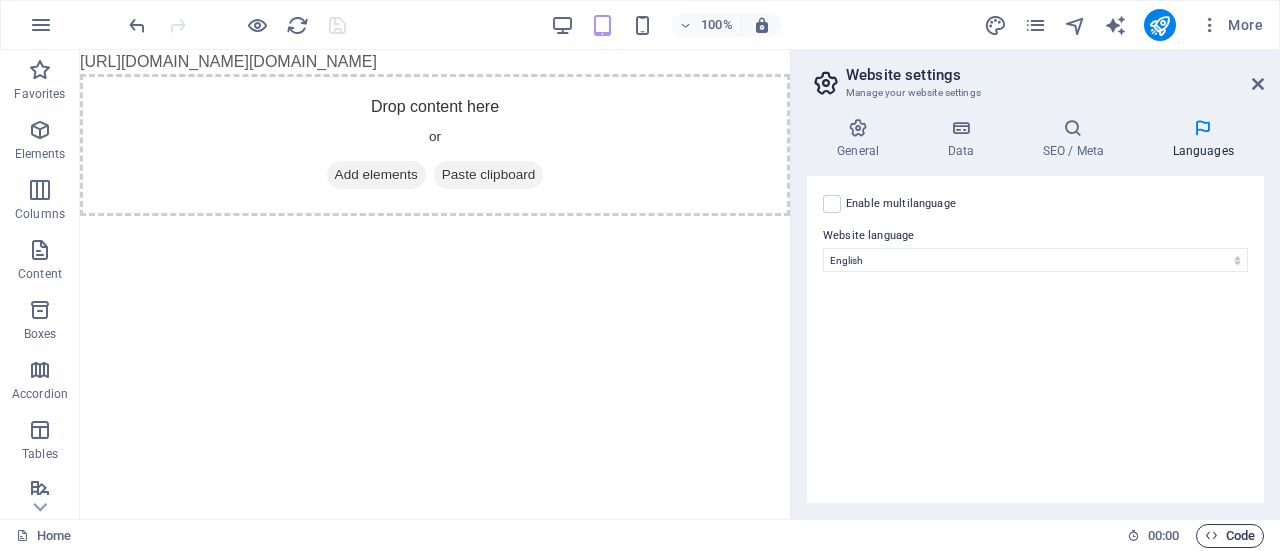 click on "Code" at bounding box center (1230, 536) 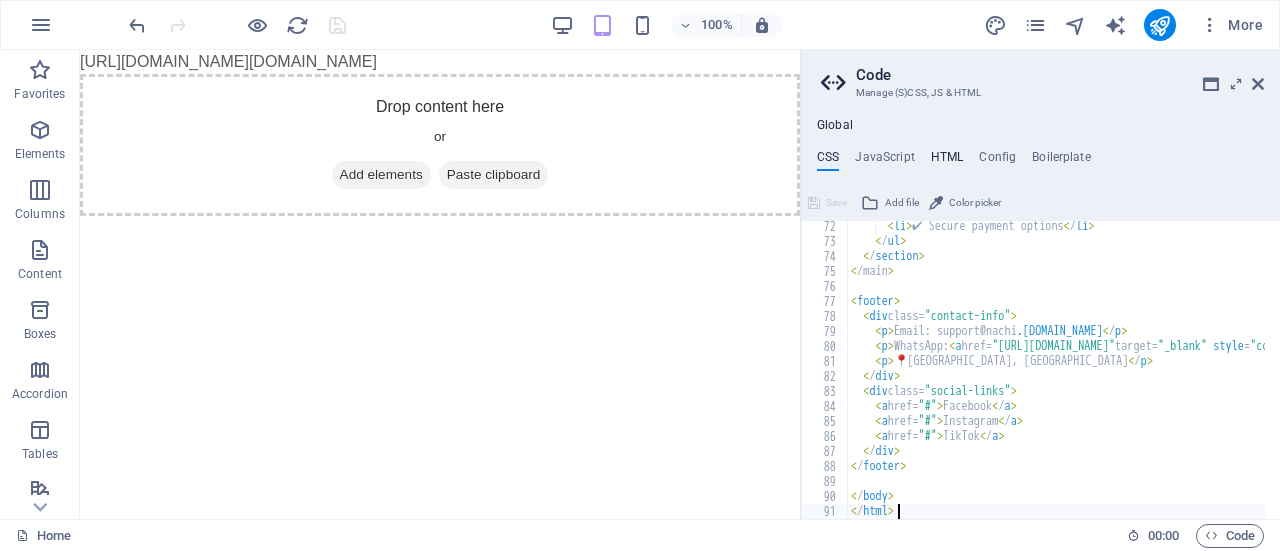 click on "HTML" at bounding box center [947, 161] 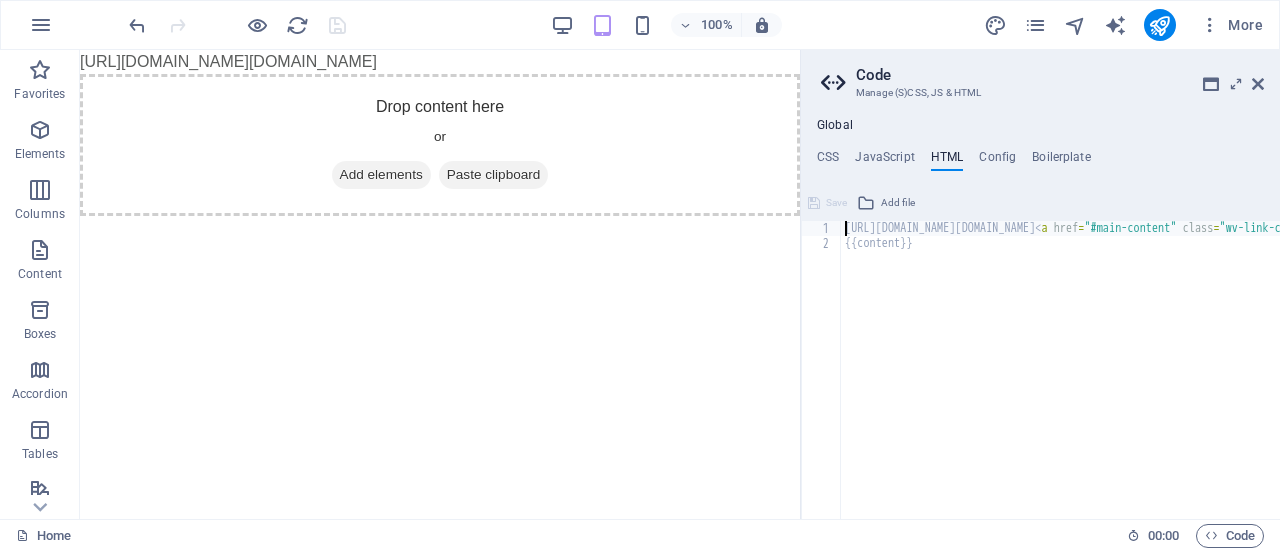 paste 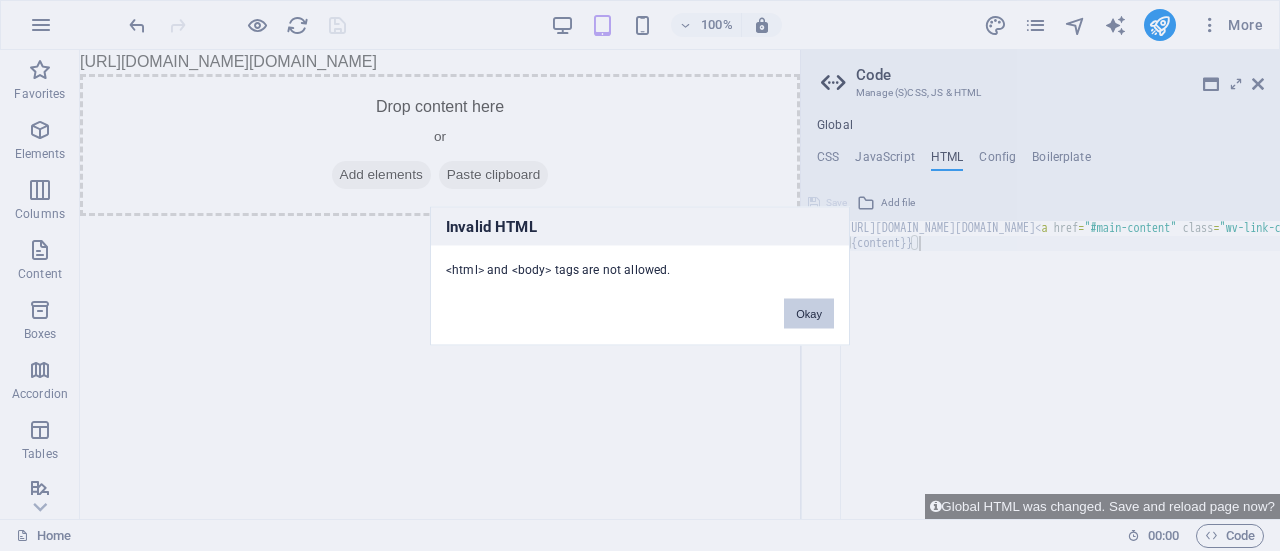 type 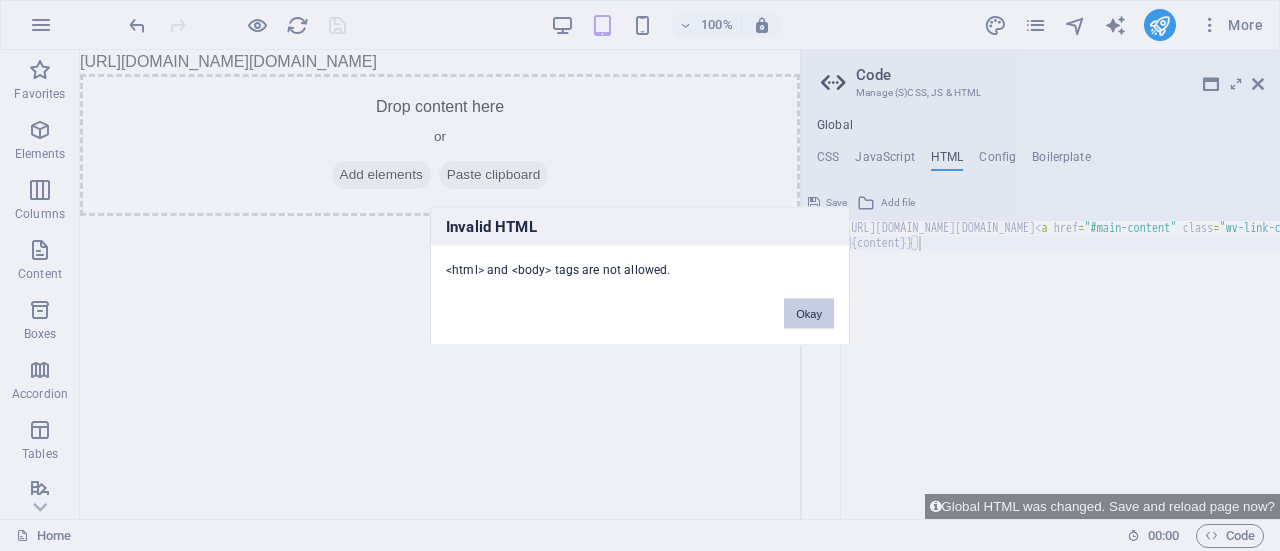 click on "Okay" at bounding box center (809, 313) 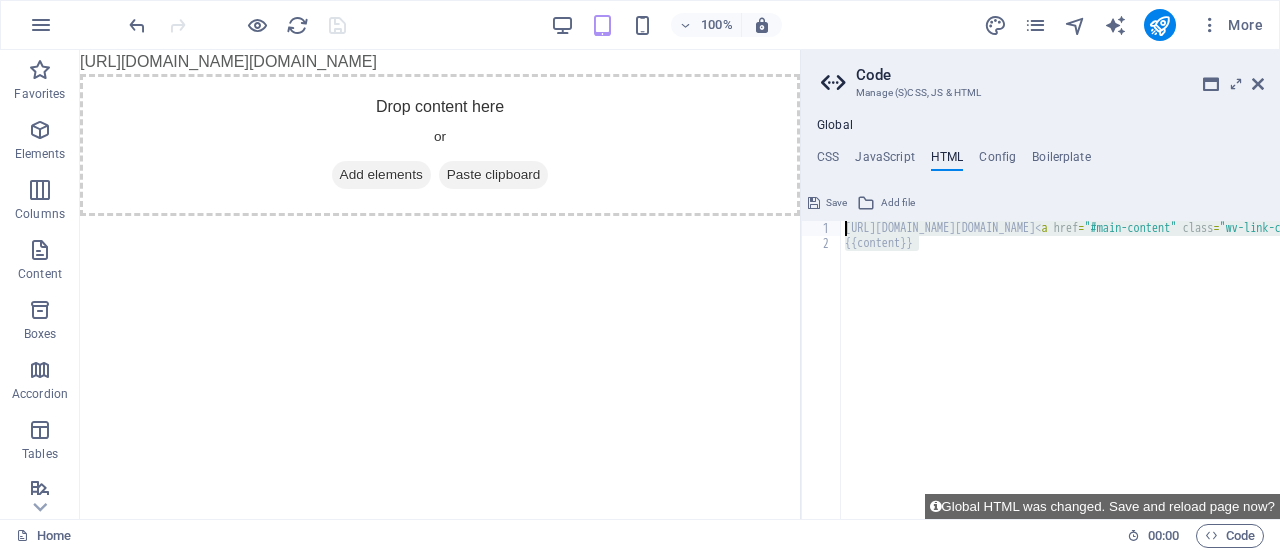 drag, startPoint x: 937, startPoint y: 249, endPoint x: 844, endPoint y: 233, distance: 94.36631 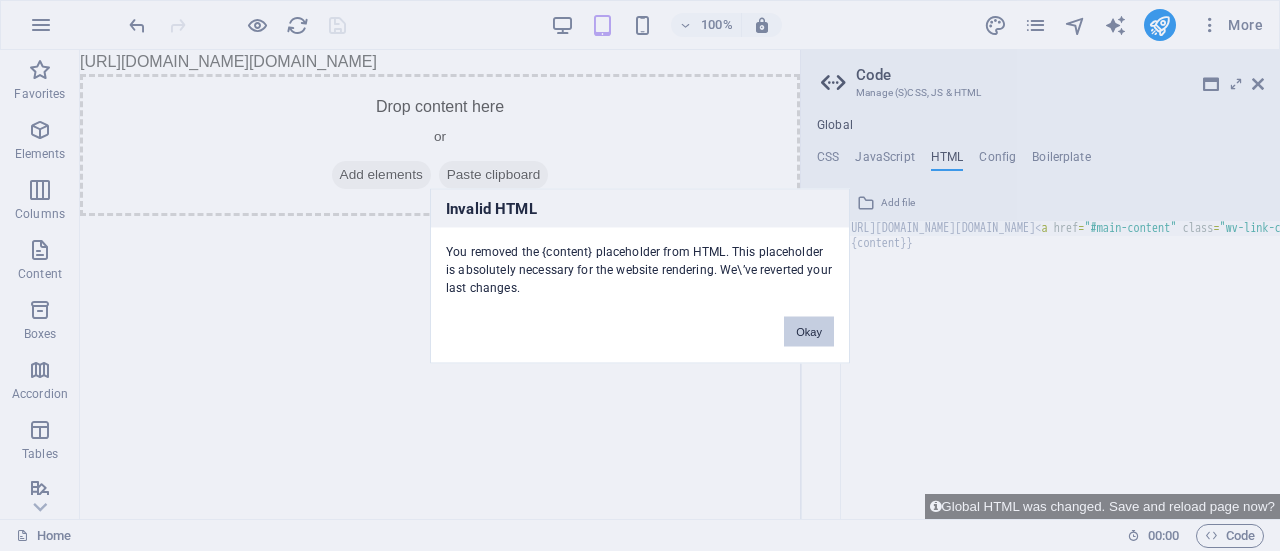 click on "Okay" at bounding box center [809, 331] 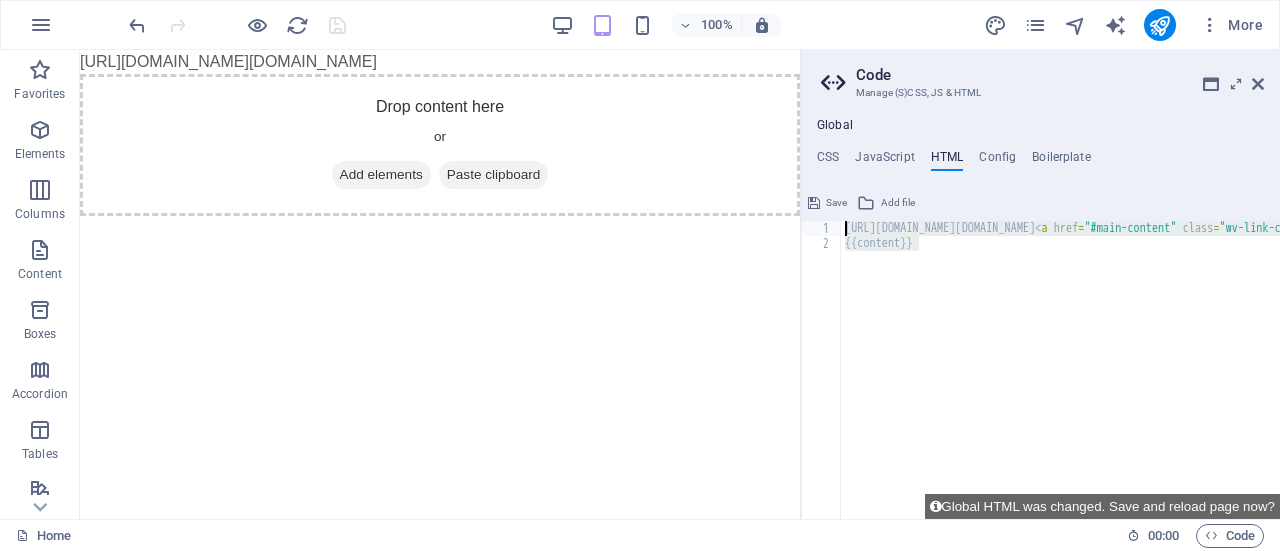 drag, startPoint x: 920, startPoint y: 250, endPoint x: 832, endPoint y: 226, distance: 91.214035 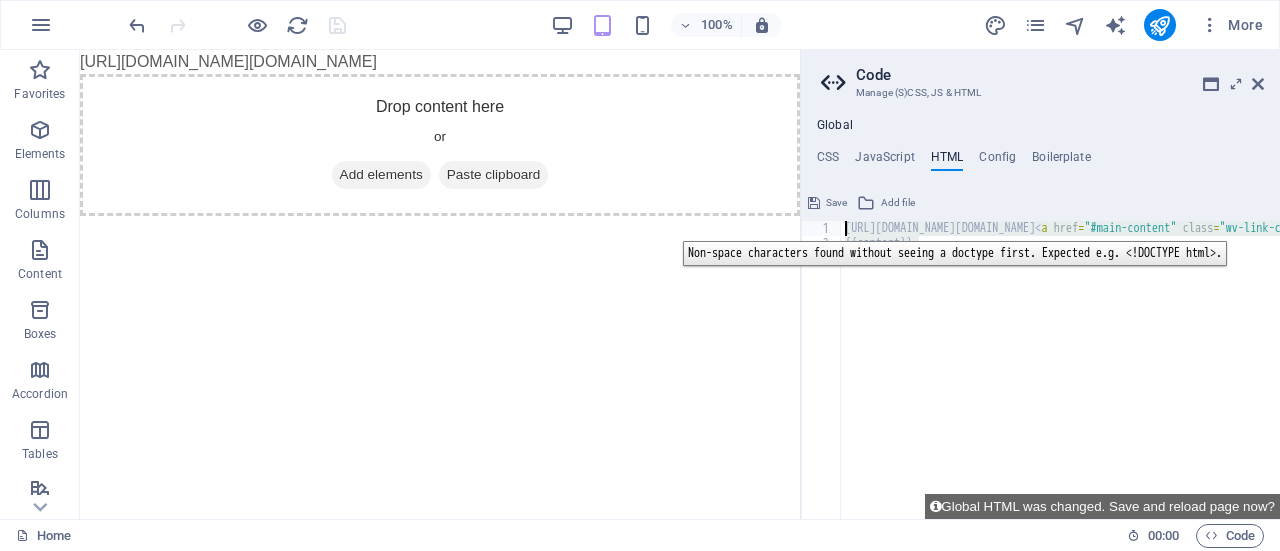 type on "https://cdn1.site-media.eu/images/0/17619820/index-yTlv7yp8U0i5yZahlAhvbg.htmlhttps://cdn1.site-media.eu/images/0/17619820/index-yTlv7yp8U0i5yZahlAhvbg.html<a href="#main-content" class="wv-link-content button">Skip to main content</a>" 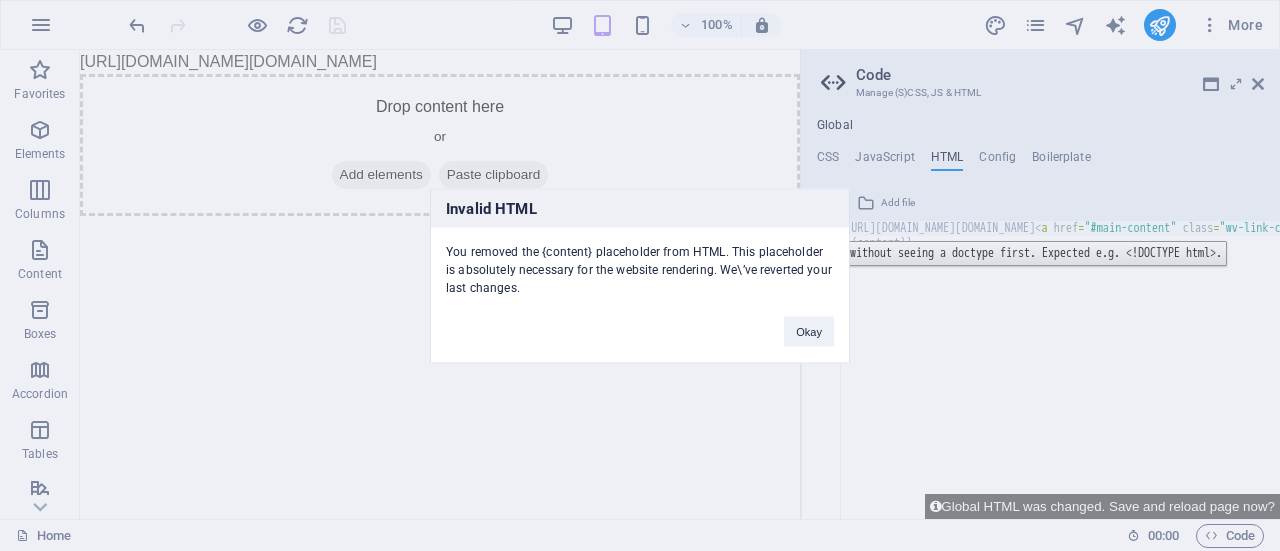 type 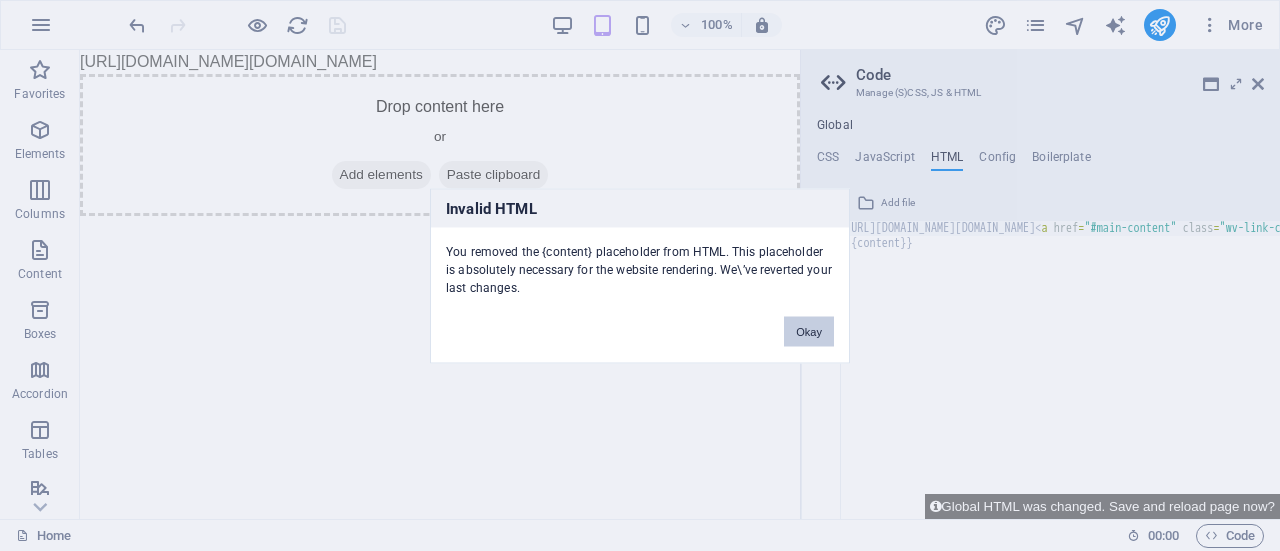 click on "Okay" at bounding box center [809, 331] 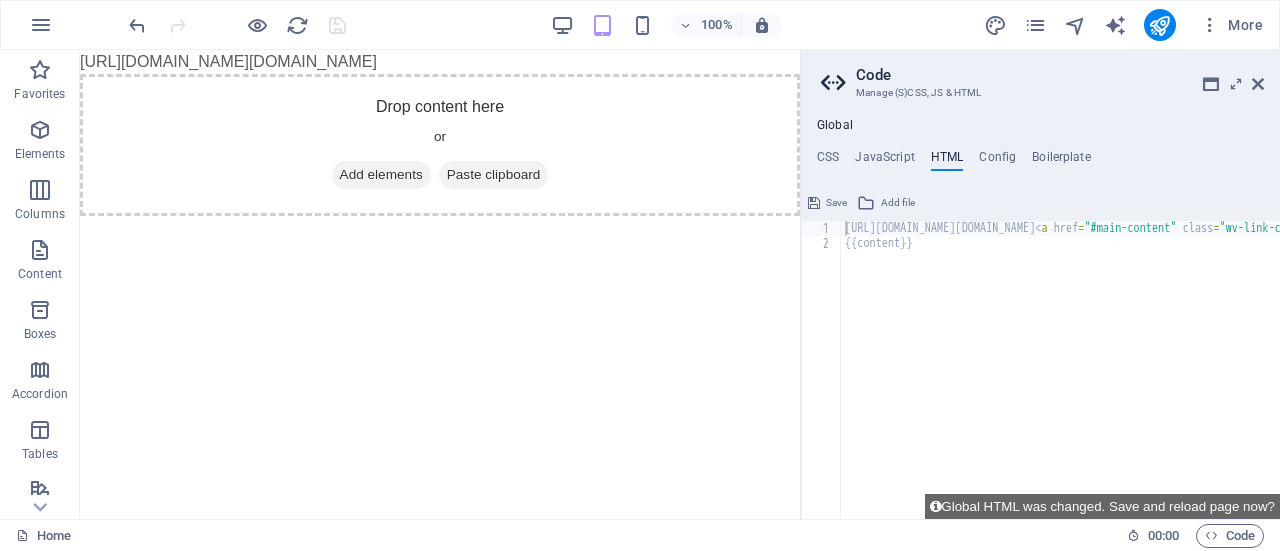 type on "{{content}}" 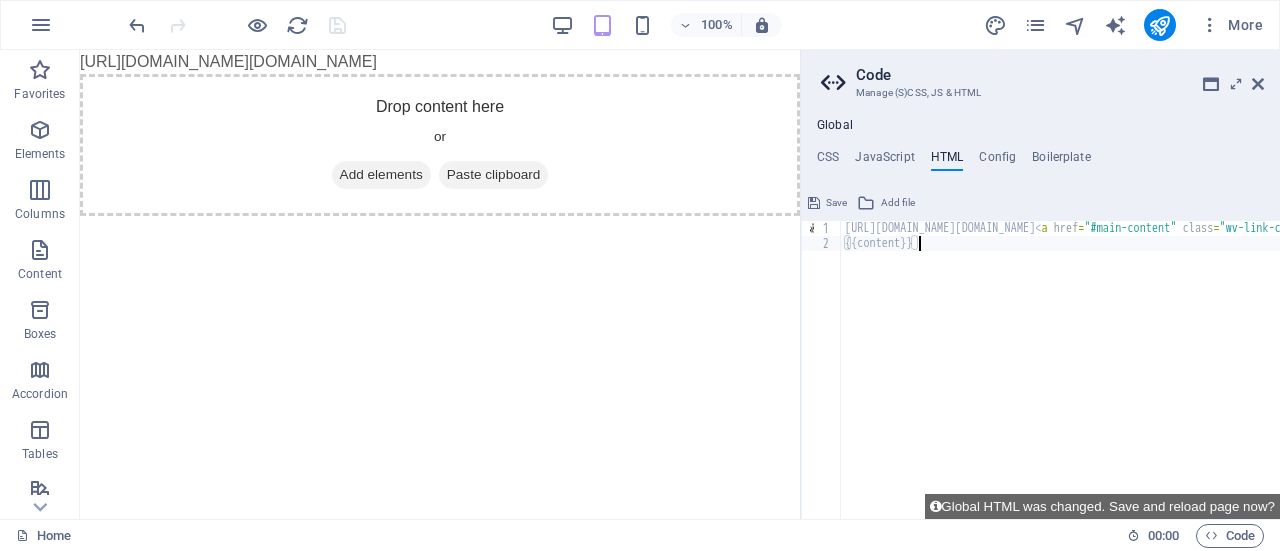 click on "https://cdn1.site-media.eu/images/0/17619820/index-yTlv7yp8U0i5yZahlAhvbg.htmlhttps://cdn1.site-media.eu/images/0/17619820/index-yTlv7yp8U0i5yZahlAhvbg.html < a   href = "#main-content"   class = "wv-link-content button" > Skip to main content </ a > {{content}}" at bounding box center [1636, 385] 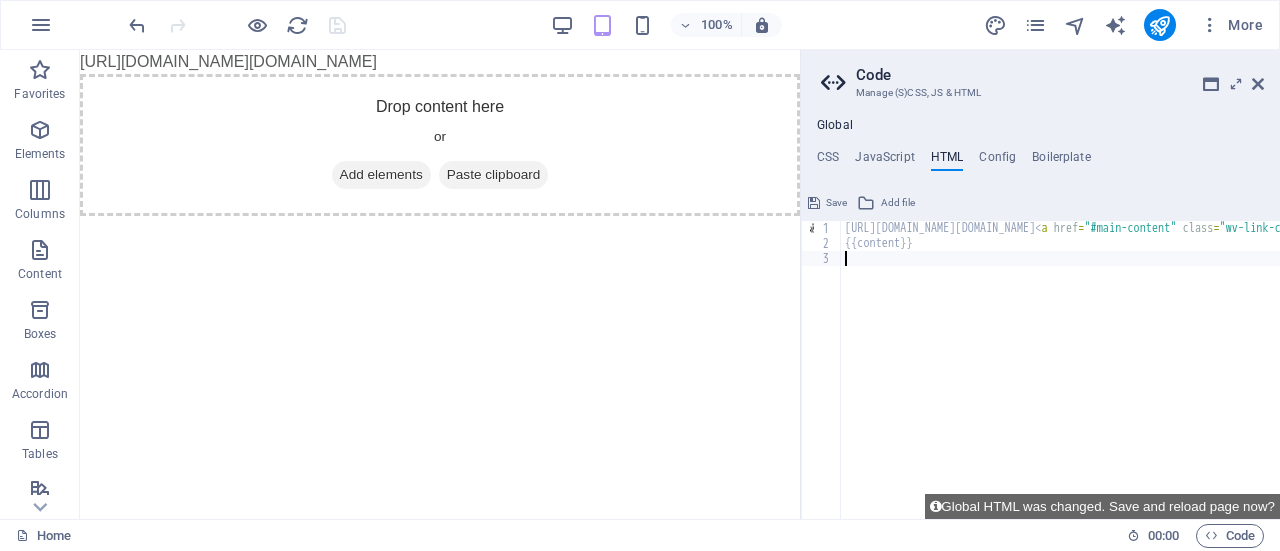 paste on "https://cdn1.site-media.eu/images/0/17619820/index-yTlv7yp8U0i5yZahlAhvbg.htmlhttps://cdn1.site-media.eu/images/0/17619820/index-yTlv7yp8U0i5yZahlAhvbg.html<a href="#main-content" class="wv-link-content button">Skip to main content</a>" 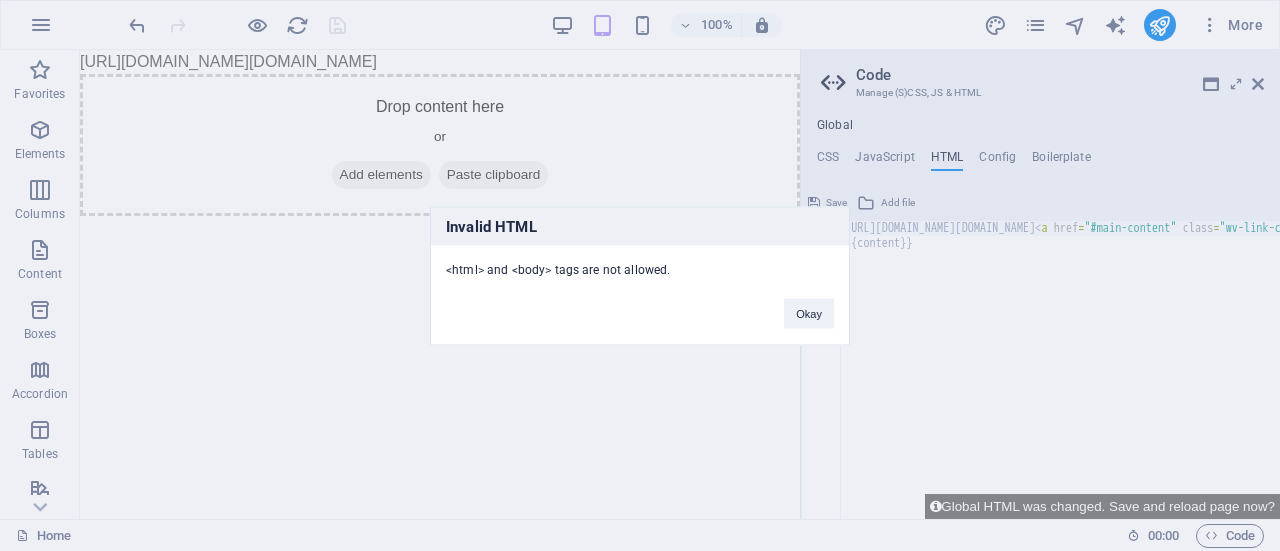 type on "https://cdn1.site-media.eu/images/0/17619820/index-yTlv7yp8U0i5yZahlAhvbg.htmlhttps://cdn1.site-media.eu/images/0/17619820/index-yTlv7yp8U0i5yZahlAhvbg.html<a href="#main-content" class="wv-link-content button">Skip to main content</a>" 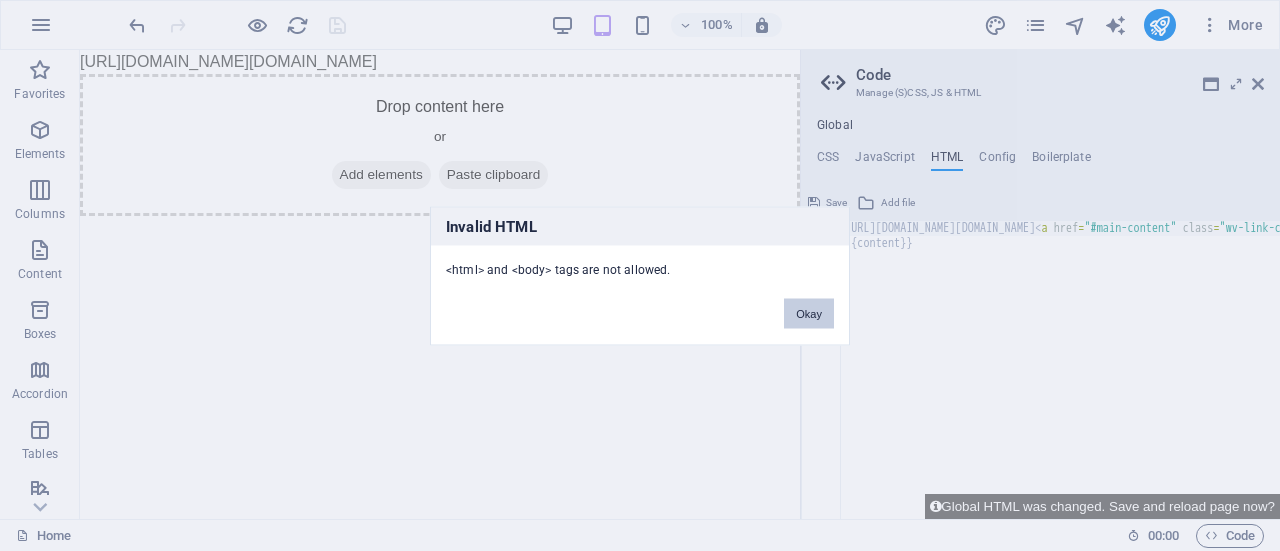 type 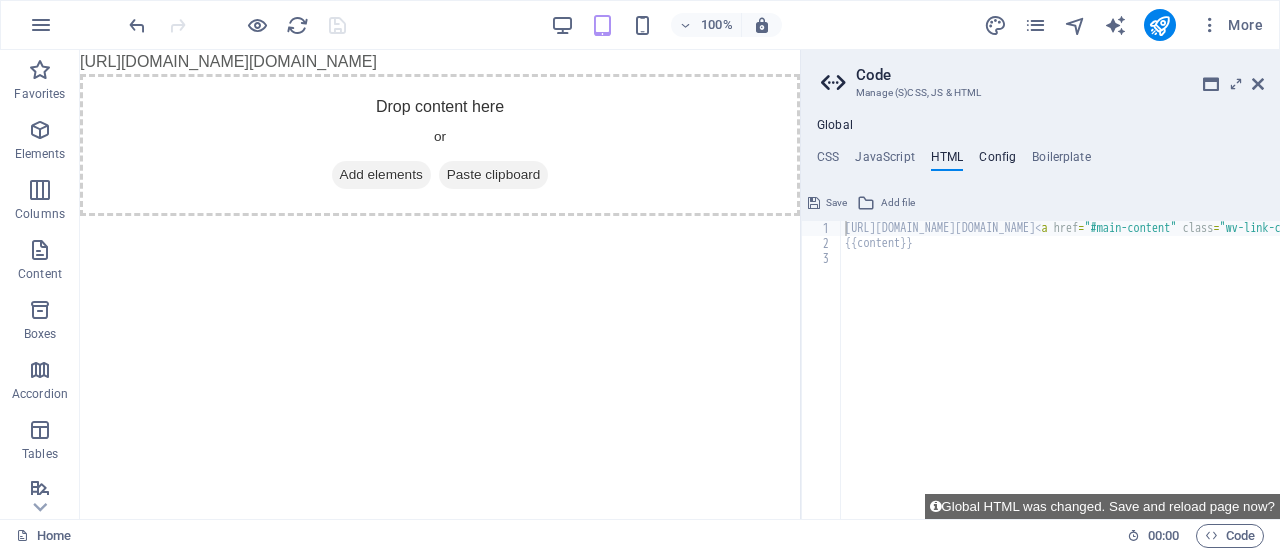 click on "Config" at bounding box center (997, 161) 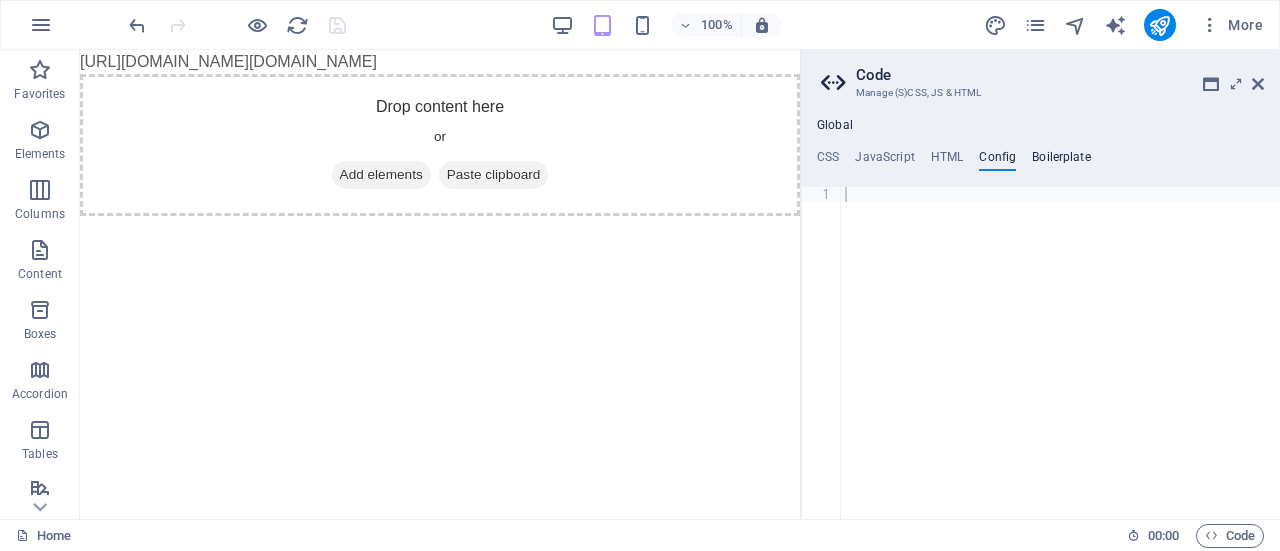 click on "Boilerplate" at bounding box center [1061, 161] 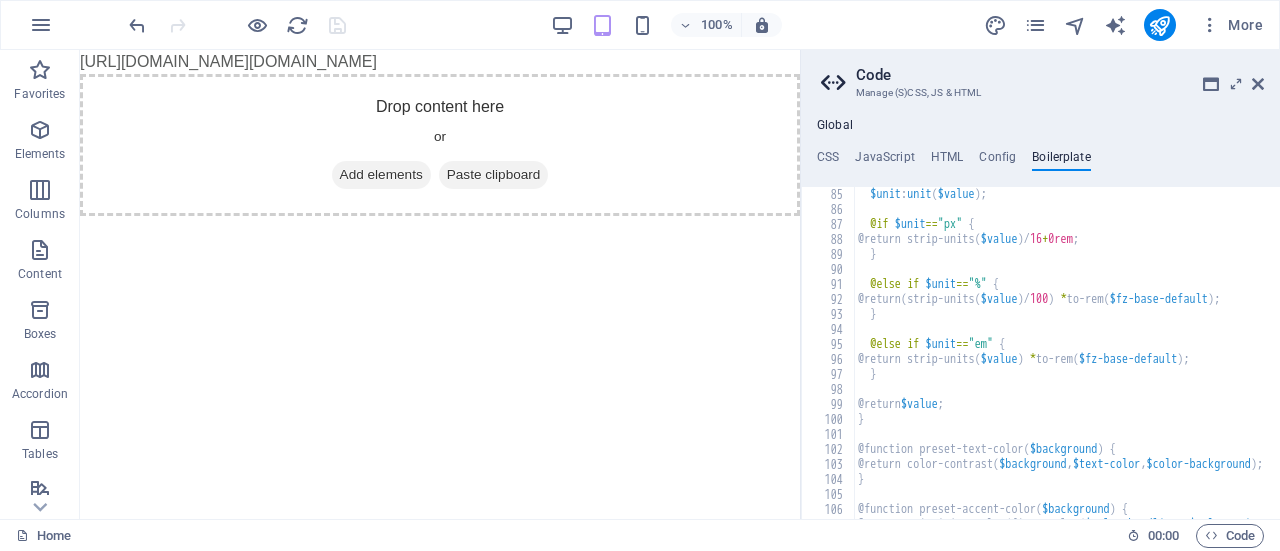 scroll, scrollTop: 667, scrollLeft: 0, axis: vertical 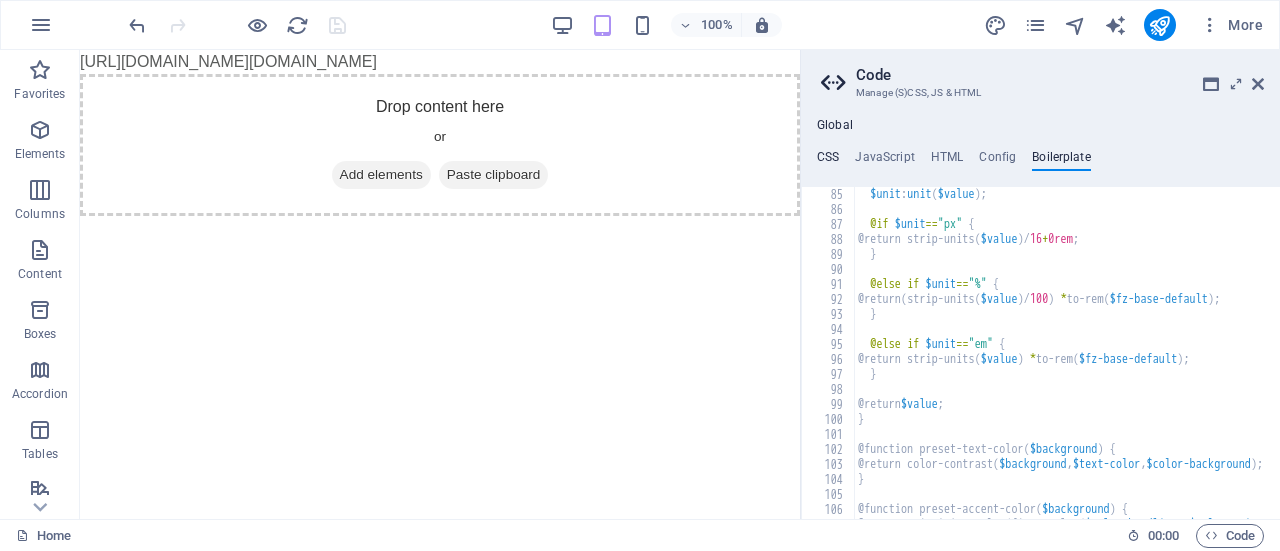 click on "CSS" at bounding box center (828, 161) 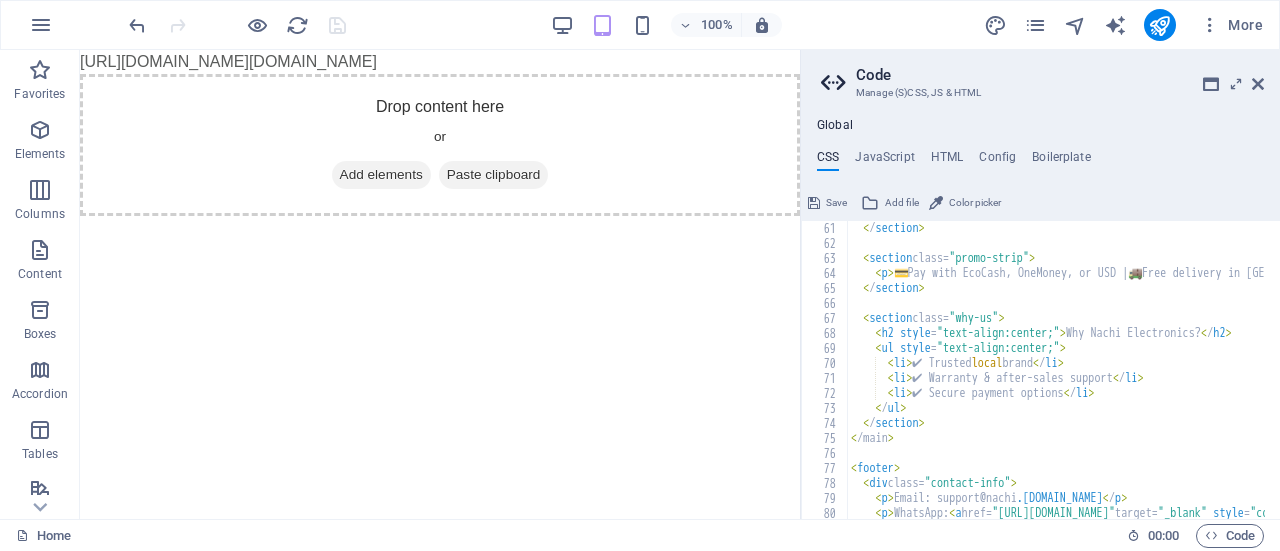 scroll, scrollTop: 1082, scrollLeft: 0, axis: vertical 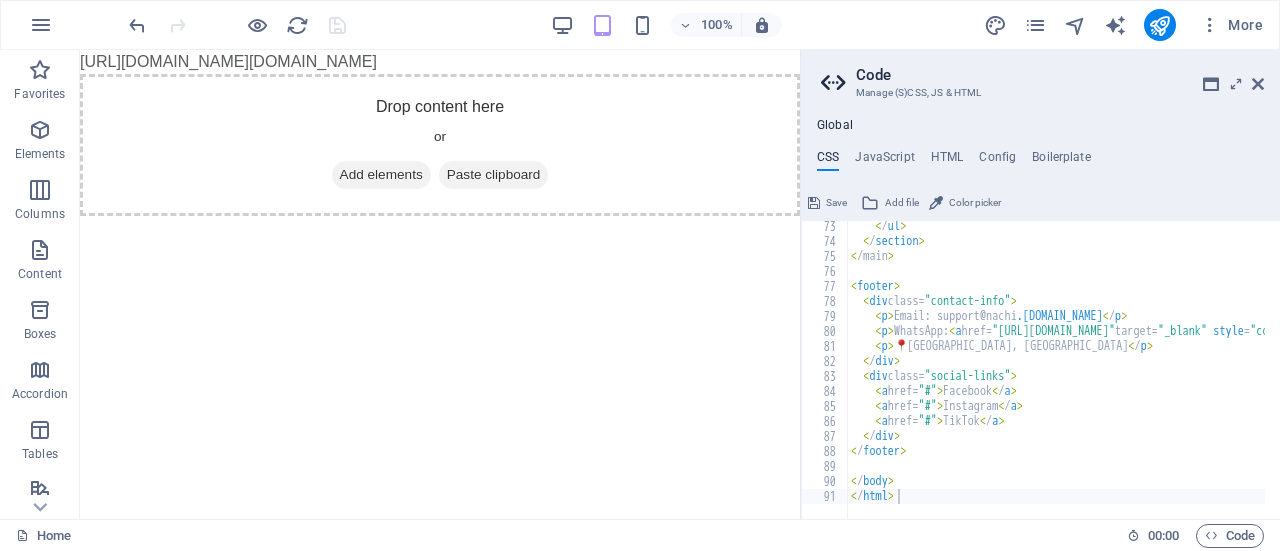 click on "Save" at bounding box center [836, 203] 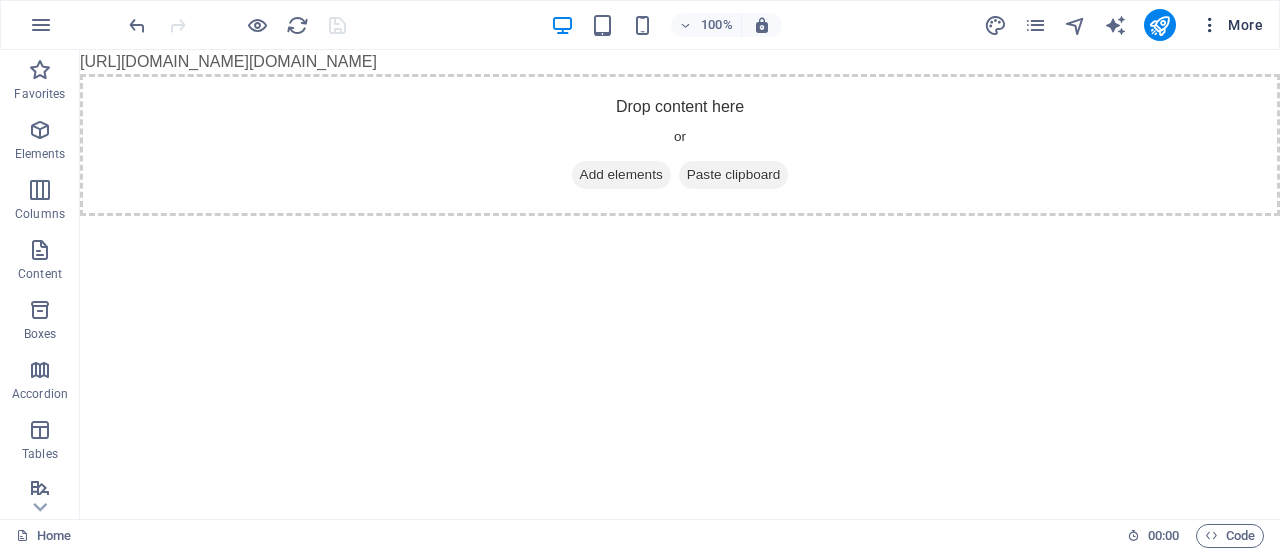 click on "More" at bounding box center (1231, 25) 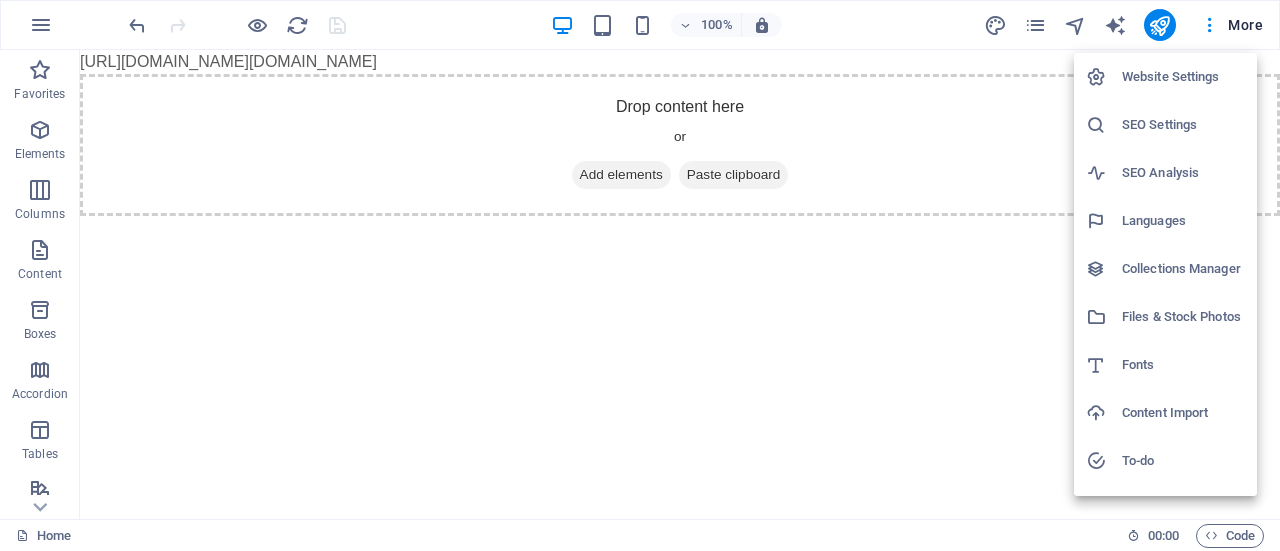 click at bounding box center (640, 275) 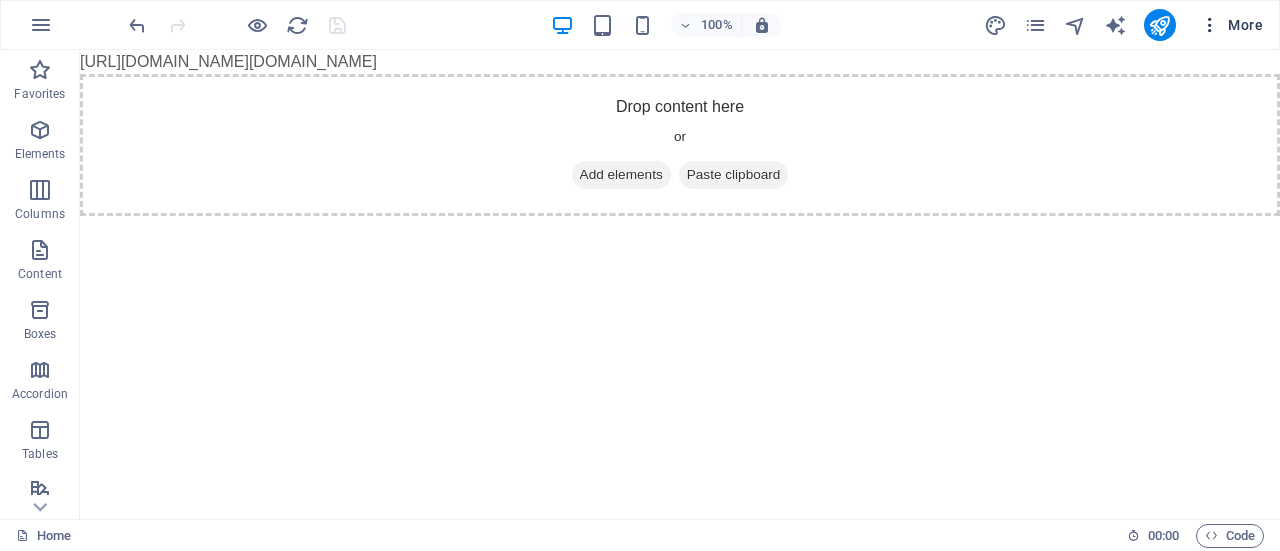 click on "More" at bounding box center (1231, 25) 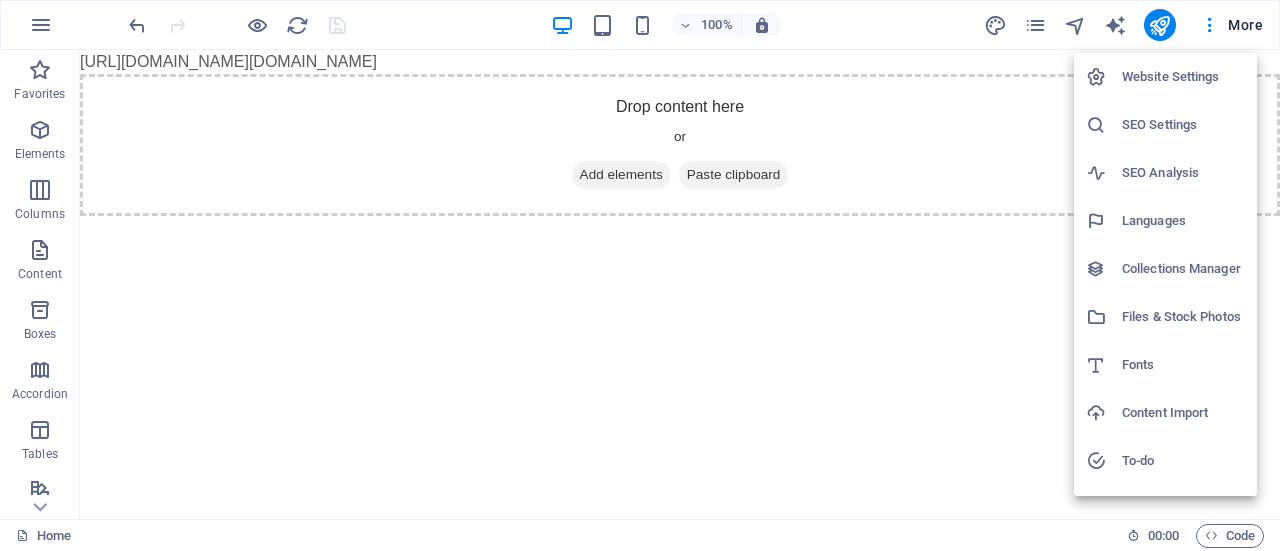 click at bounding box center [640, 275] 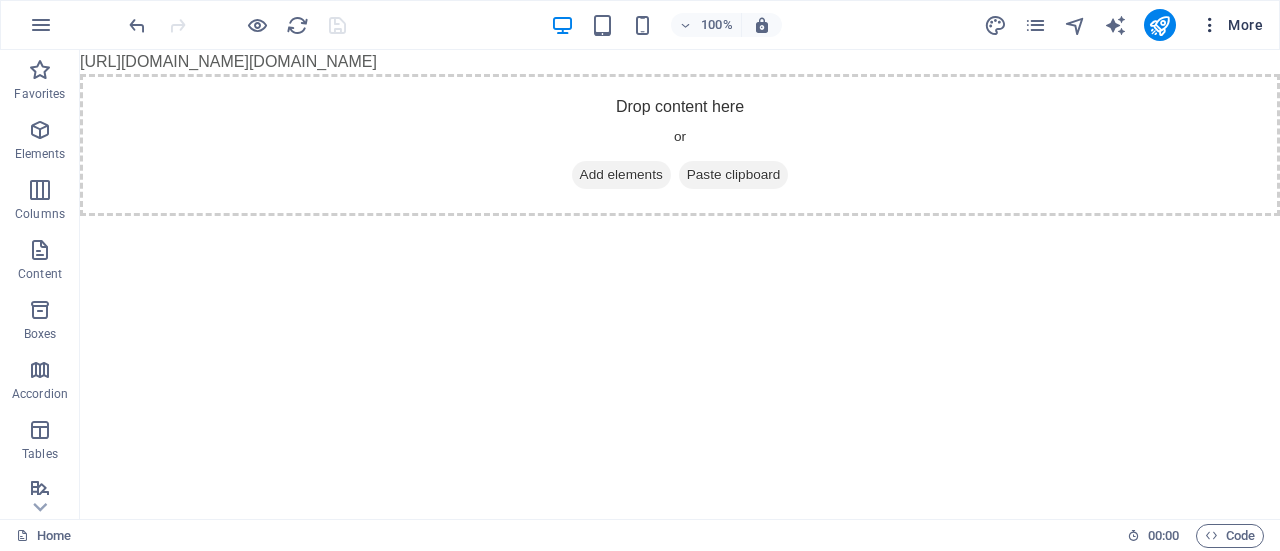 click on "More" at bounding box center (1231, 25) 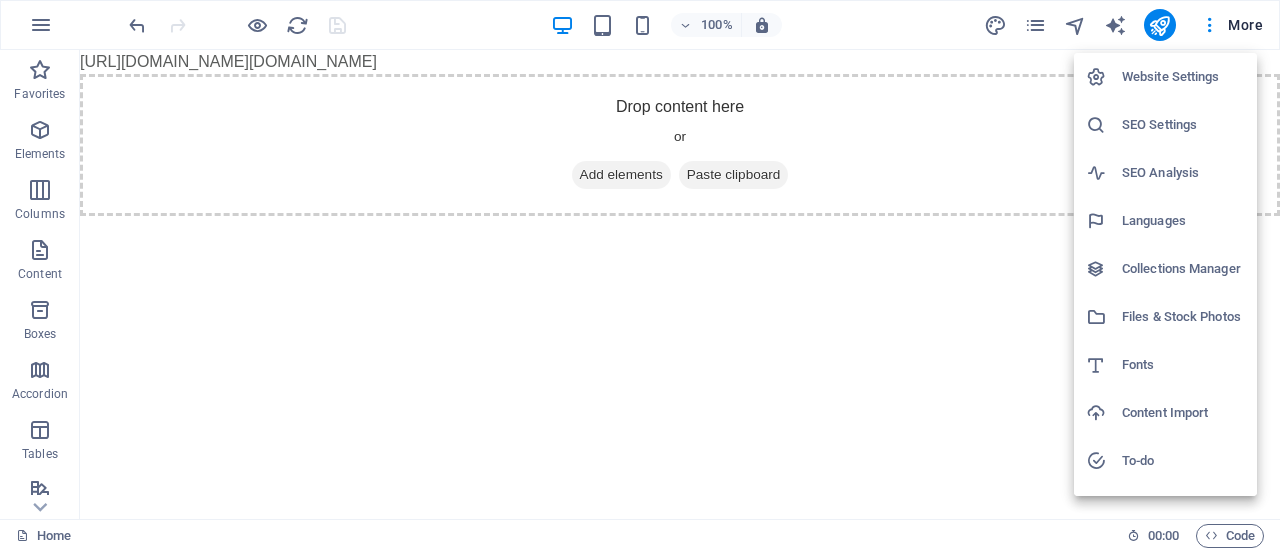 click on "Website Settings" at bounding box center (1183, 77) 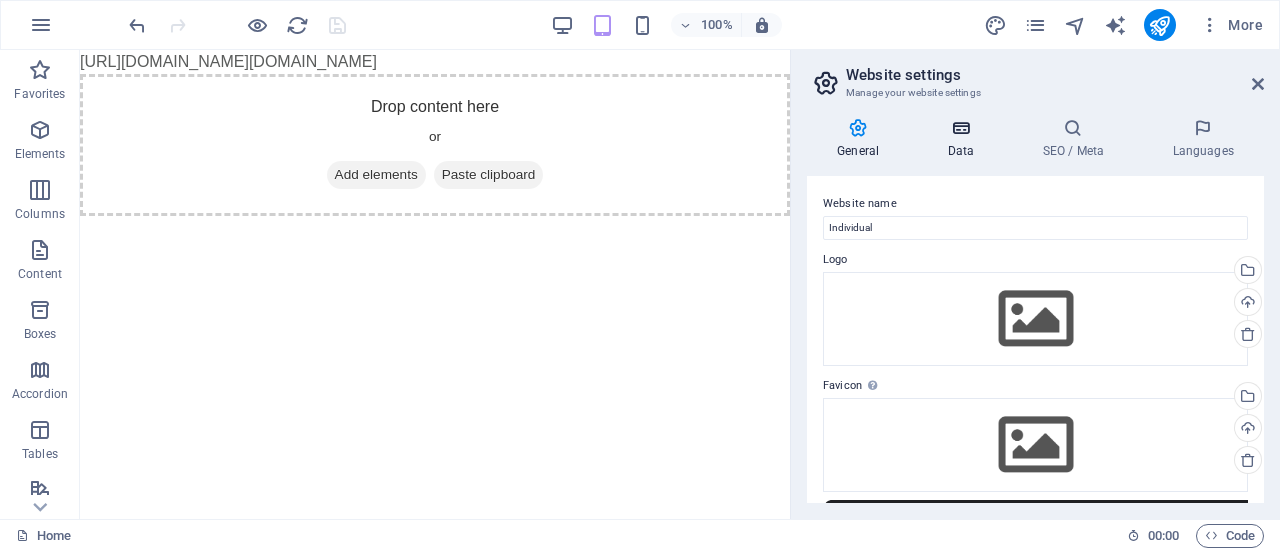 click at bounding box center [960, 128] 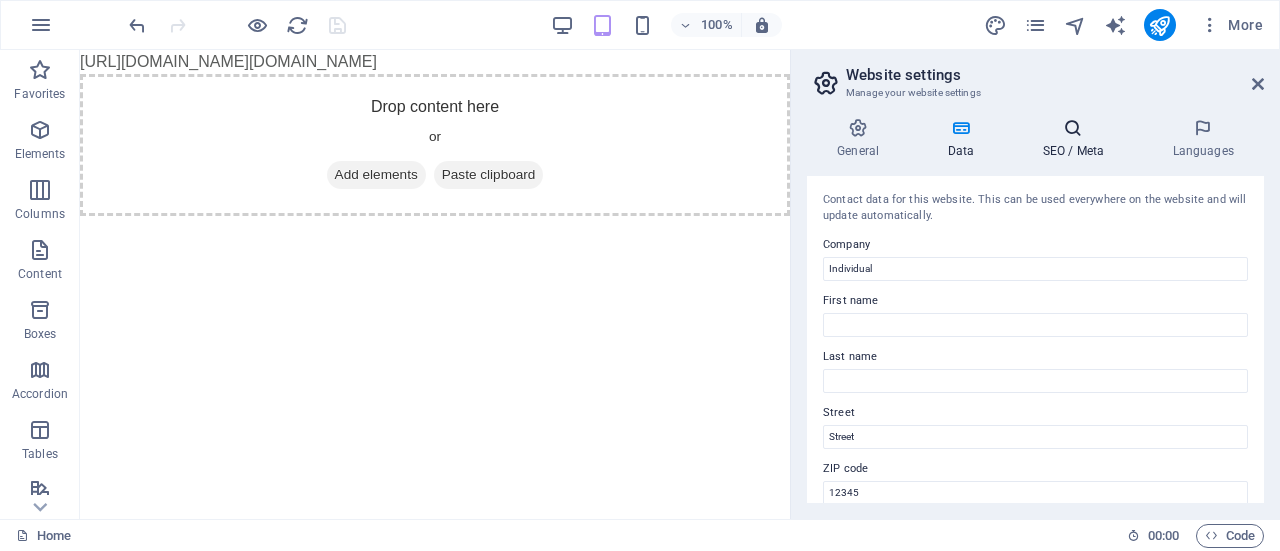 click at bounding box center [1073, 128] 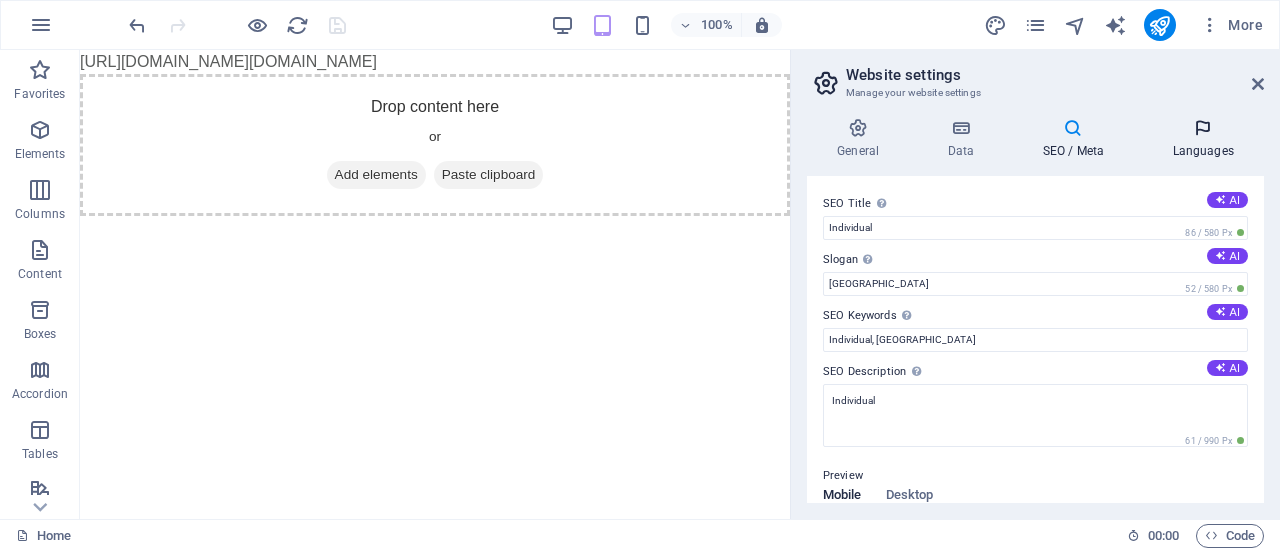 click on "Languages" at bounding box center (1203, 139) 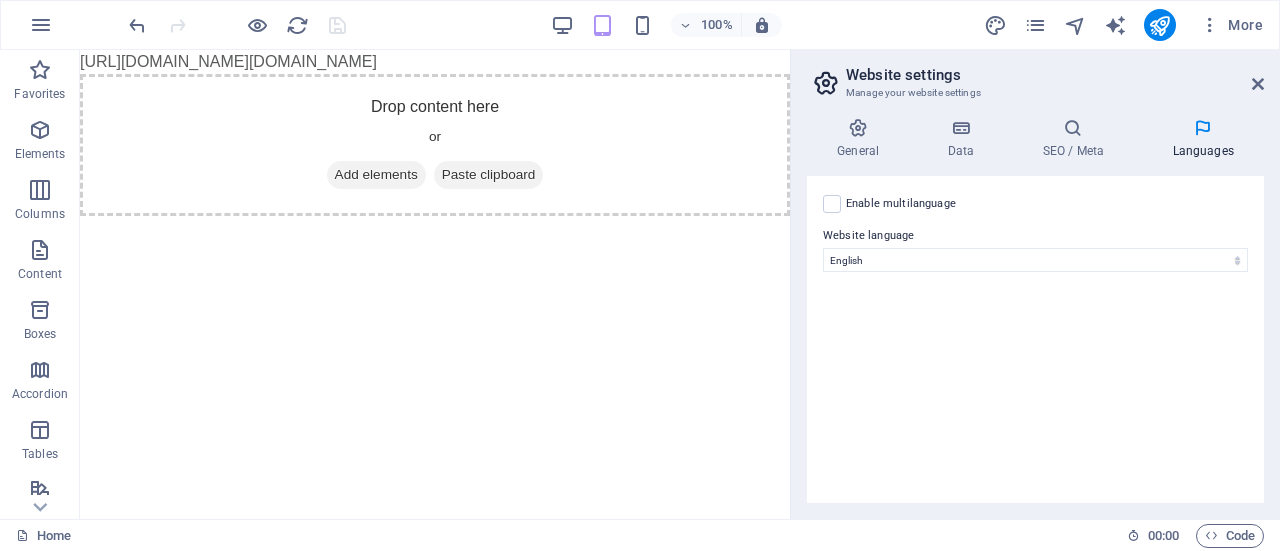 click on "Website settings Manage your website settings  General  Data  SEO / Meta  Languages Website name Individual Logo Drag files here, click to choose files or select files from Files or our free stock photos & videos Select files from the file manager, stock photos, or upload file(s) Upload Favicon Set the favicon of your website here. A favicon is a small icon shown in the browser tab next to your website title. It helps visitors identify your website. Drag files here, click to choose files or select files from Files or our free stock photos & videos Select files from the file manager, stock photos, or upload file(s) Upload Preview Image (Open Graph) This image will be shown when the website is shared on social networks Drag files here, click to choose files or select files from Files or our free stock photos & videos Select files from the file manager, stock photos, or upload file(s) Upload Contact data for this website. This can be used everywhere on the website and will update automatically. Company Last name" at bounding box center (1035, 284) 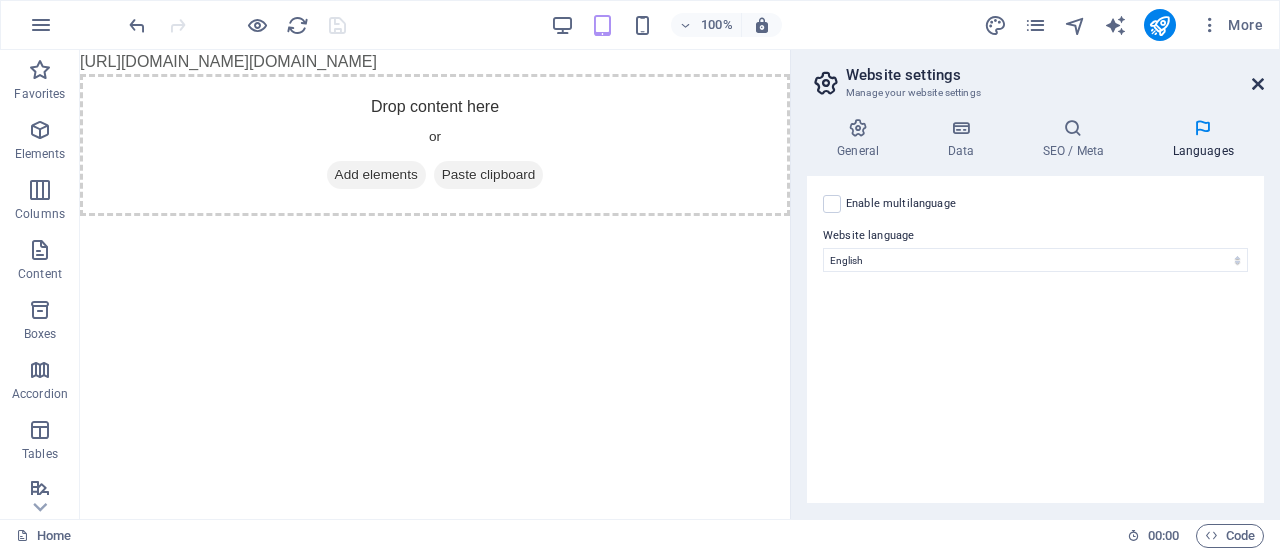 click at bounding box center [1258, 84] 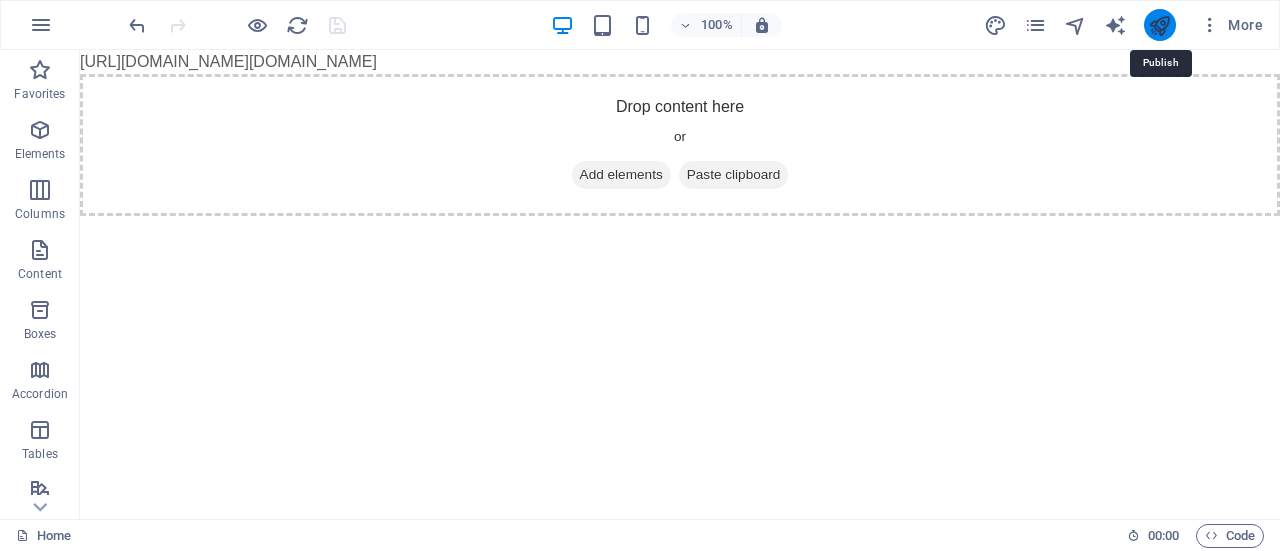 click at bounding box center (1159, 25) 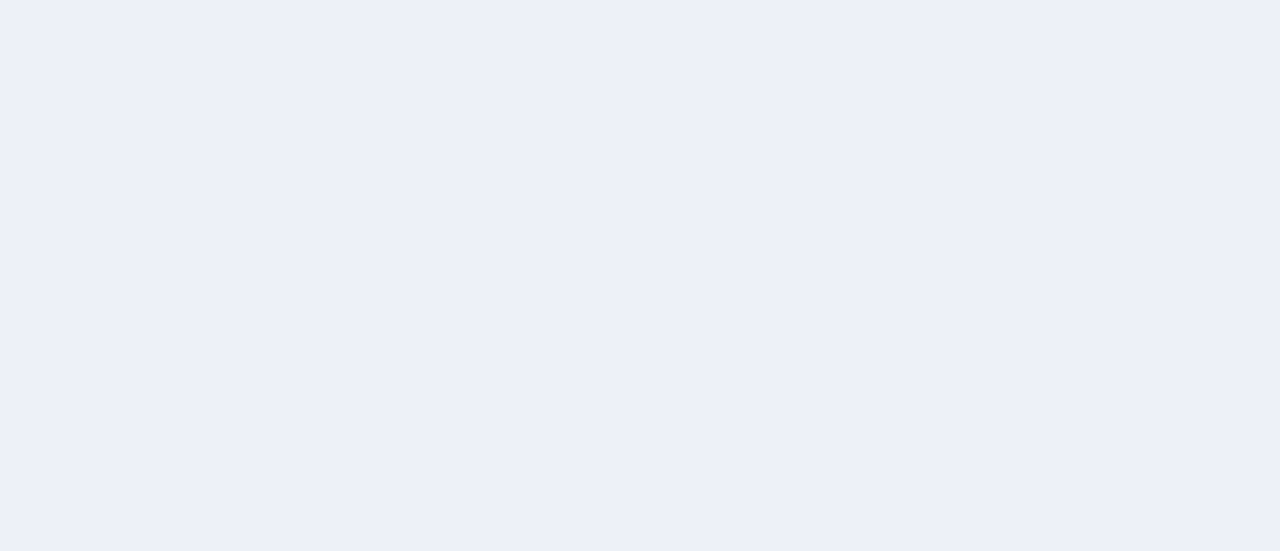 scroll, scrollTop: 0, scrollLeft: 0, axis: both 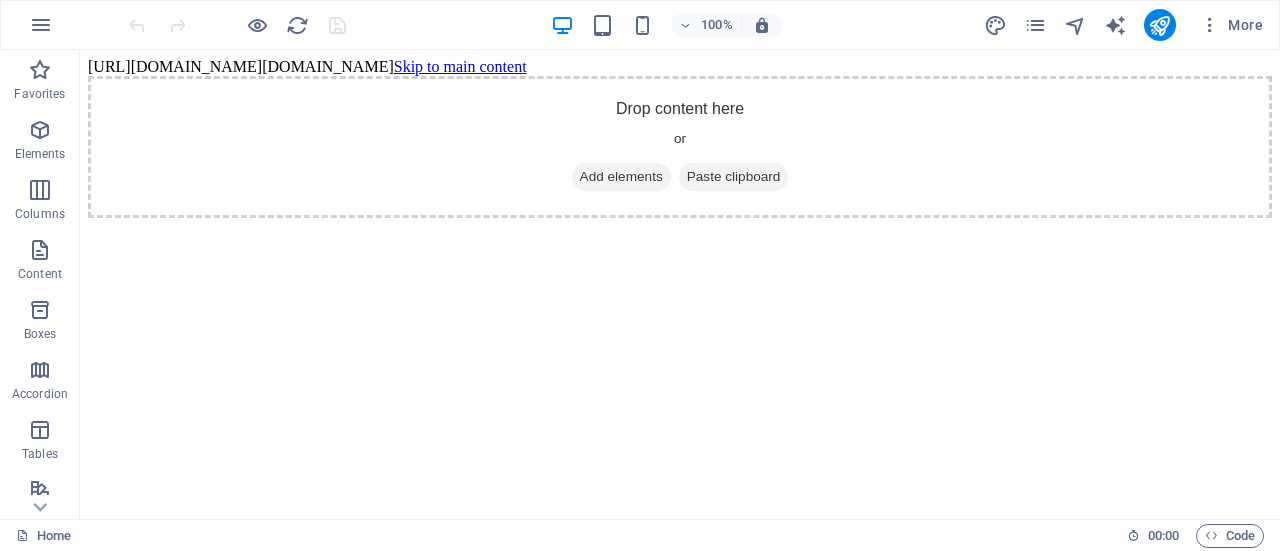 click on "Skip to main content" at bounding box center (460, 66) 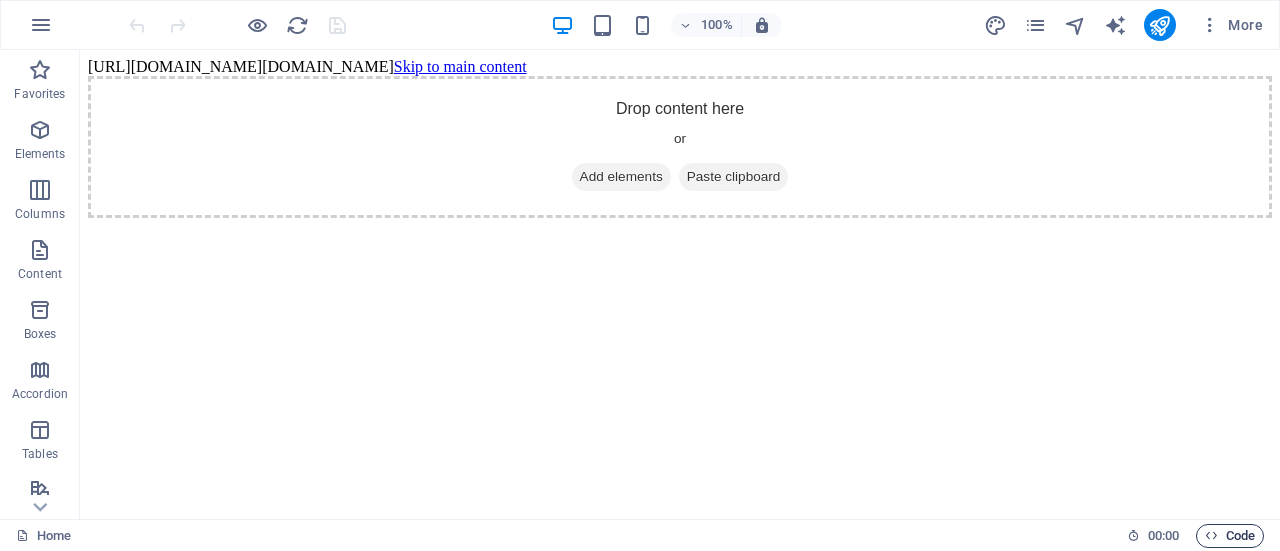 click on "Code" at bounding box center [1230, 536] 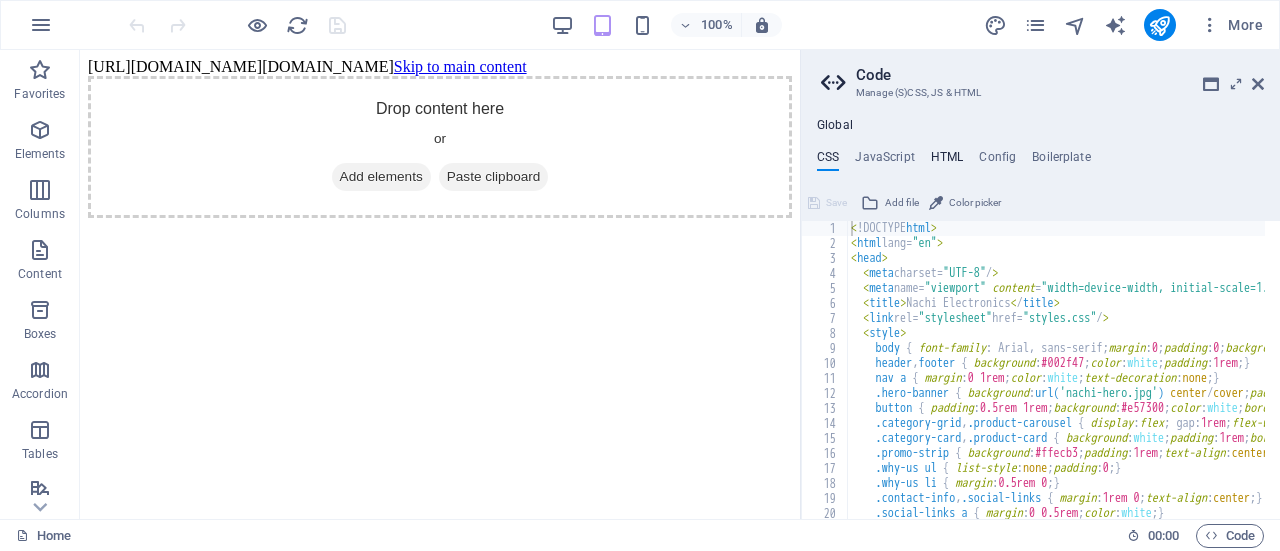 click on "HTML" at bounding box center (947, 161) 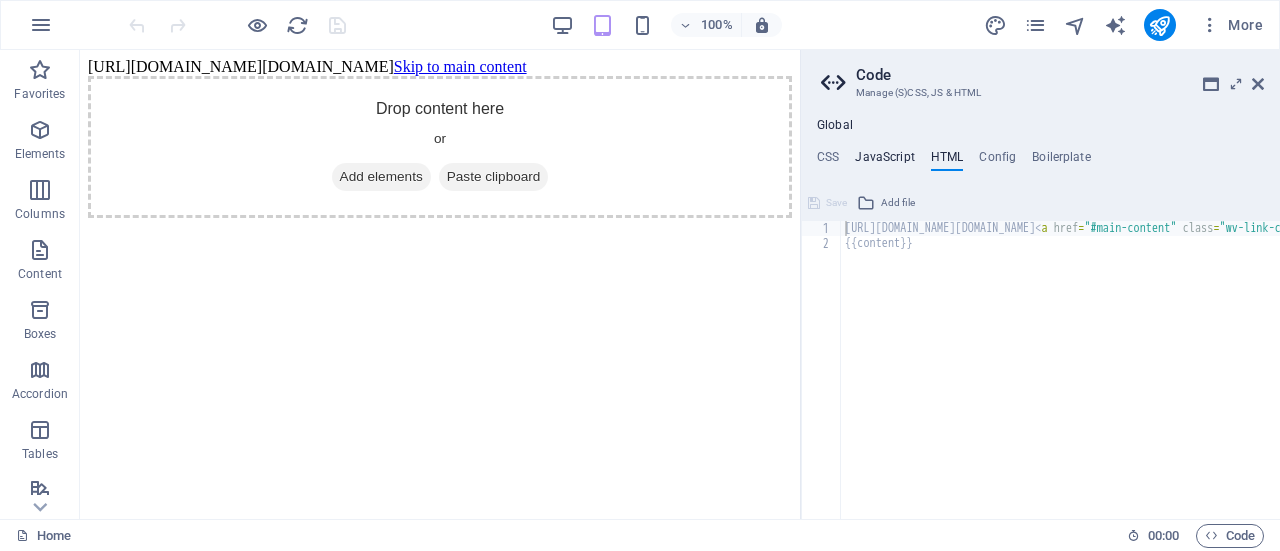 click on "JavaScript" at bounding box center (884, 161) 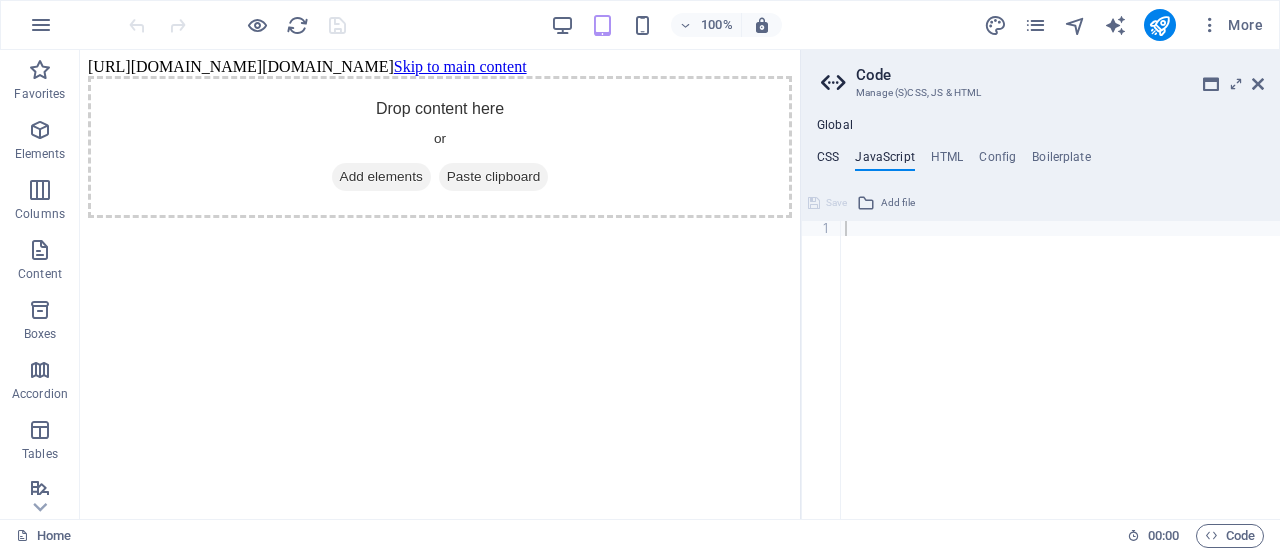 click on "CSS" at bounding box center (828, 161) 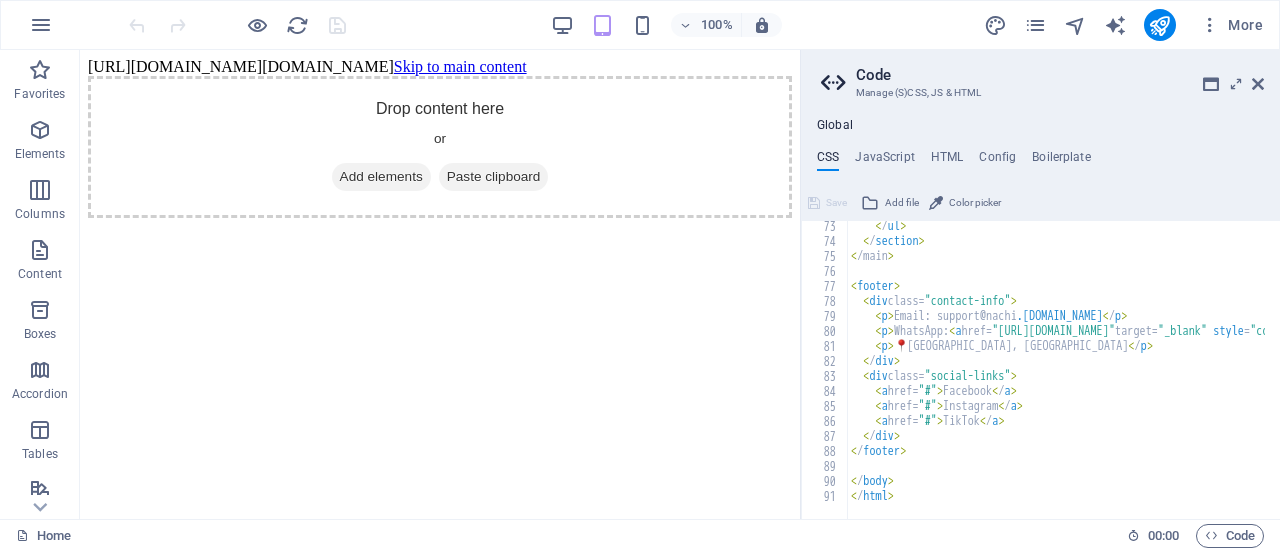 scroll, scrollTop: 842, scrollLeft: 0, axis: vertical 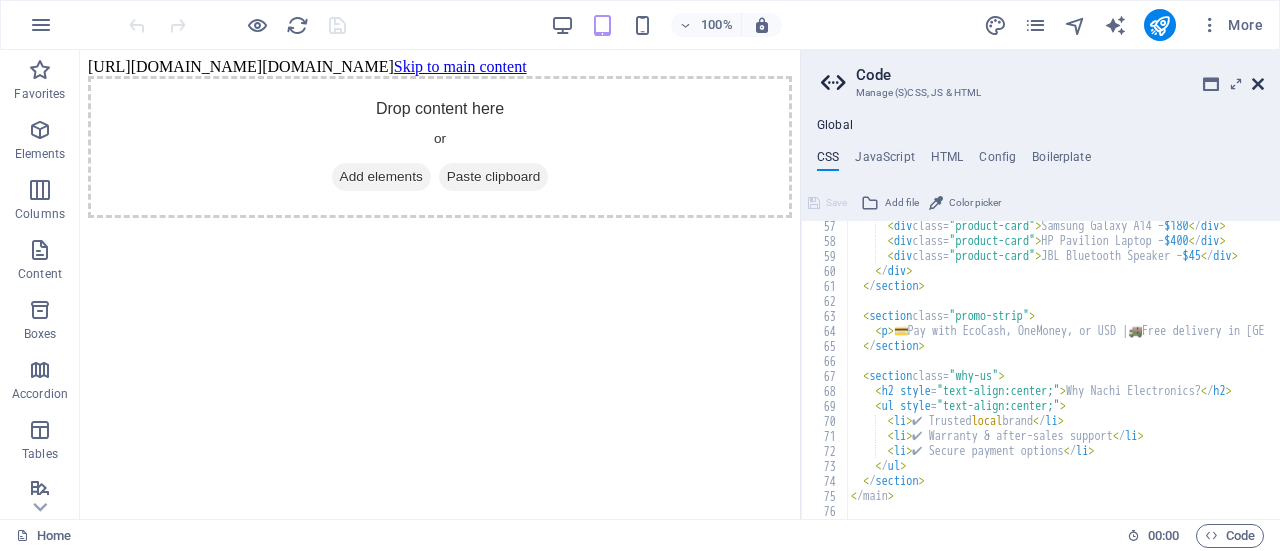 click at bounding box center (1258, 84) 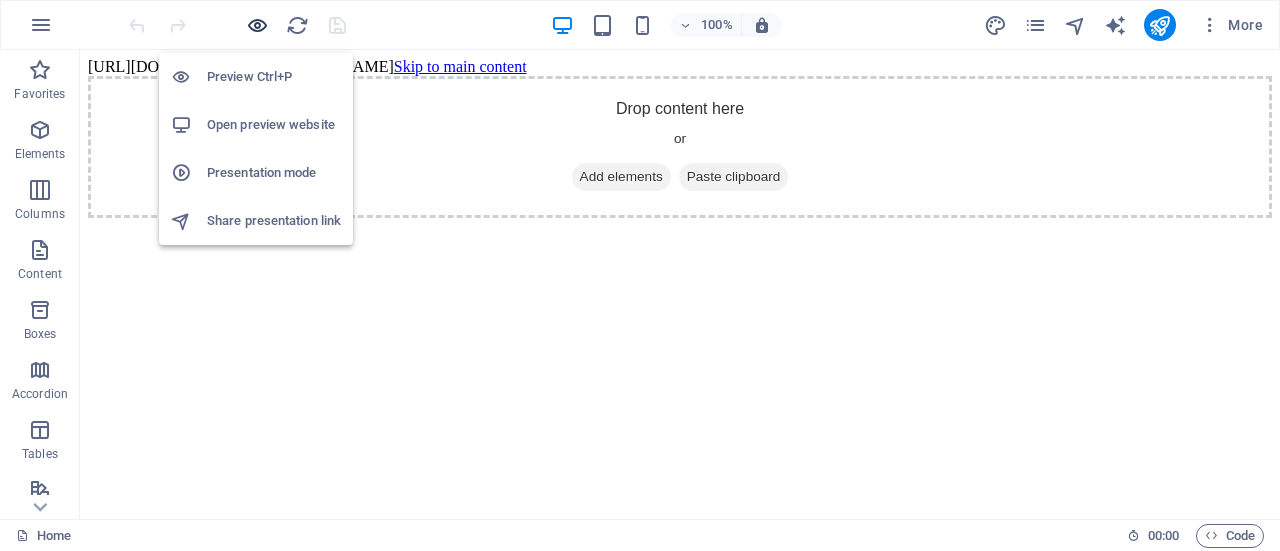 click at bounding box center (257, 25) 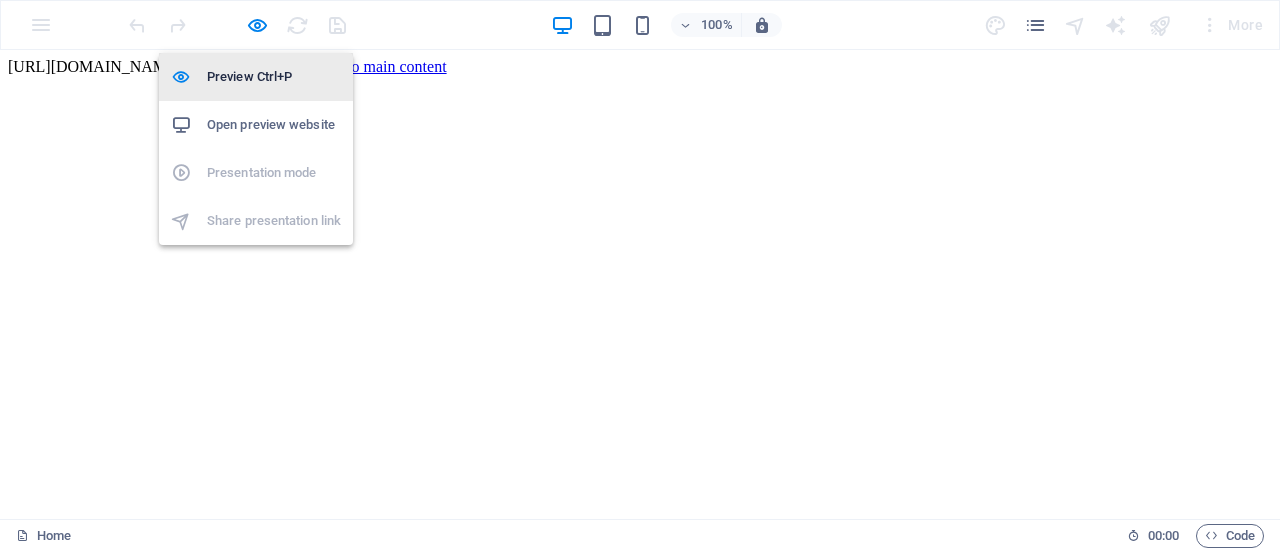 click on "Preview Ctrl+P" at bounding box center (274, 77) 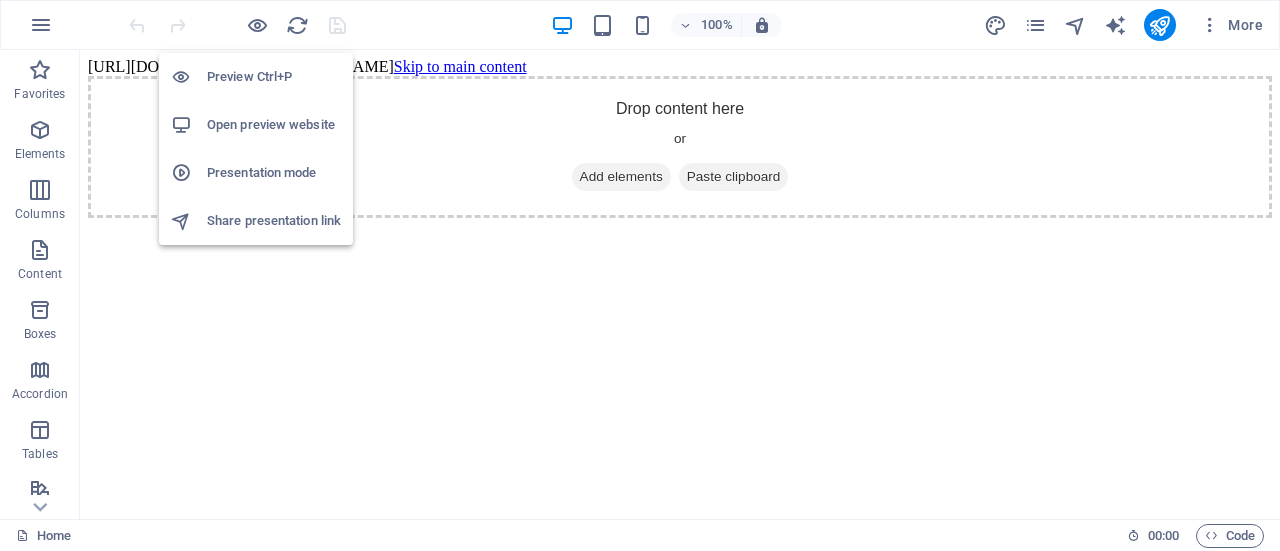 click on "Preview Ctrl+P" at bounding box center [274, 77] 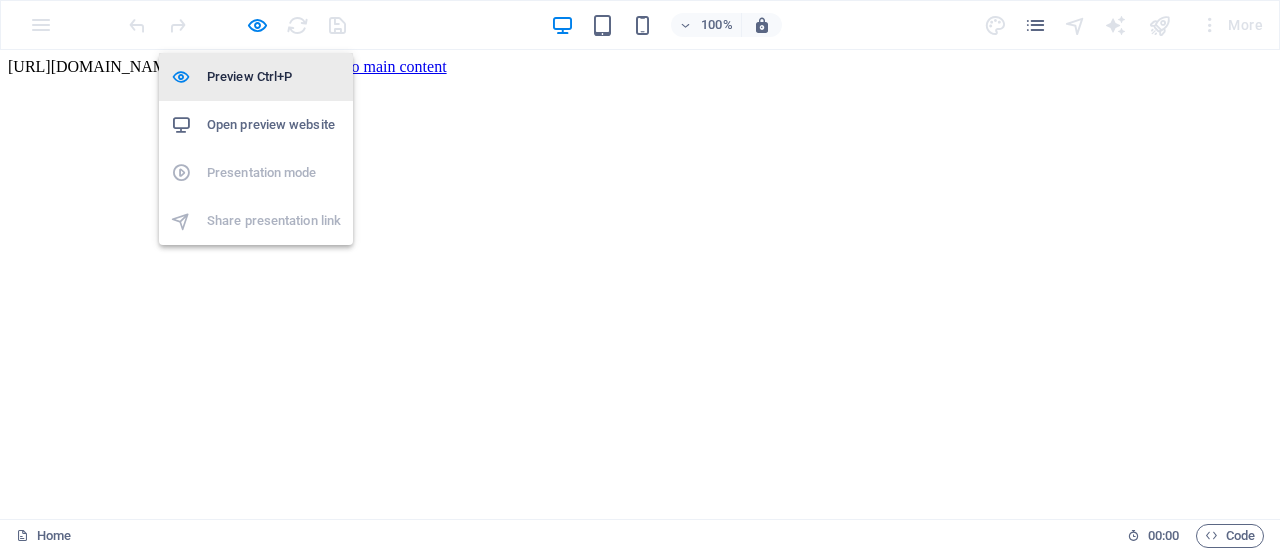 click on "Preview Ctrl+P" at bounding box center (274, 77) 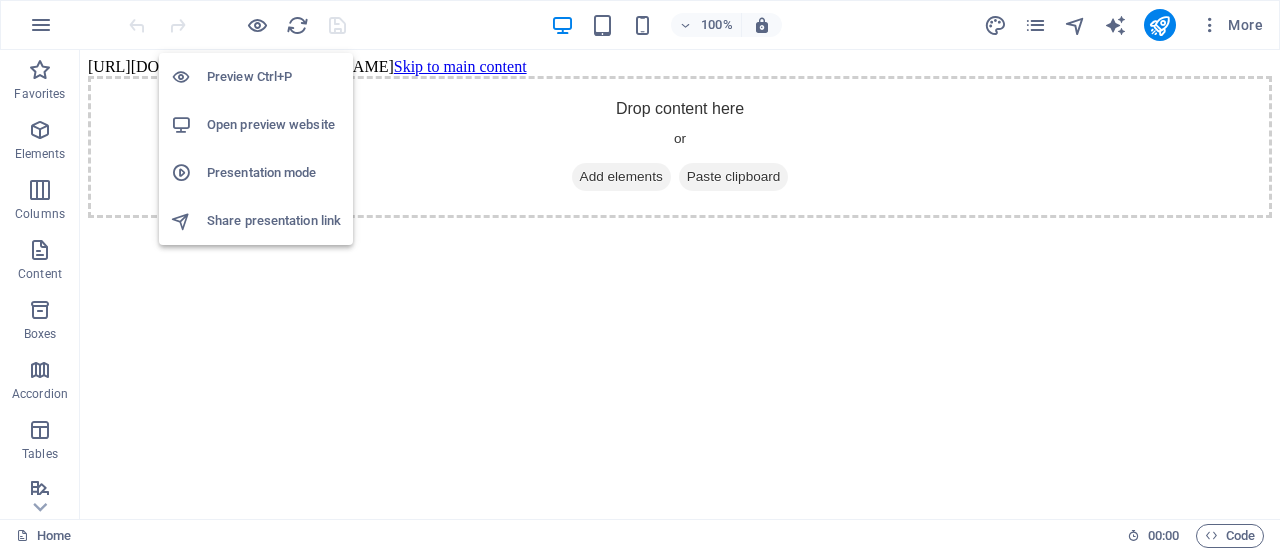 click on "Open preview website" at bounding box center [274, 125] 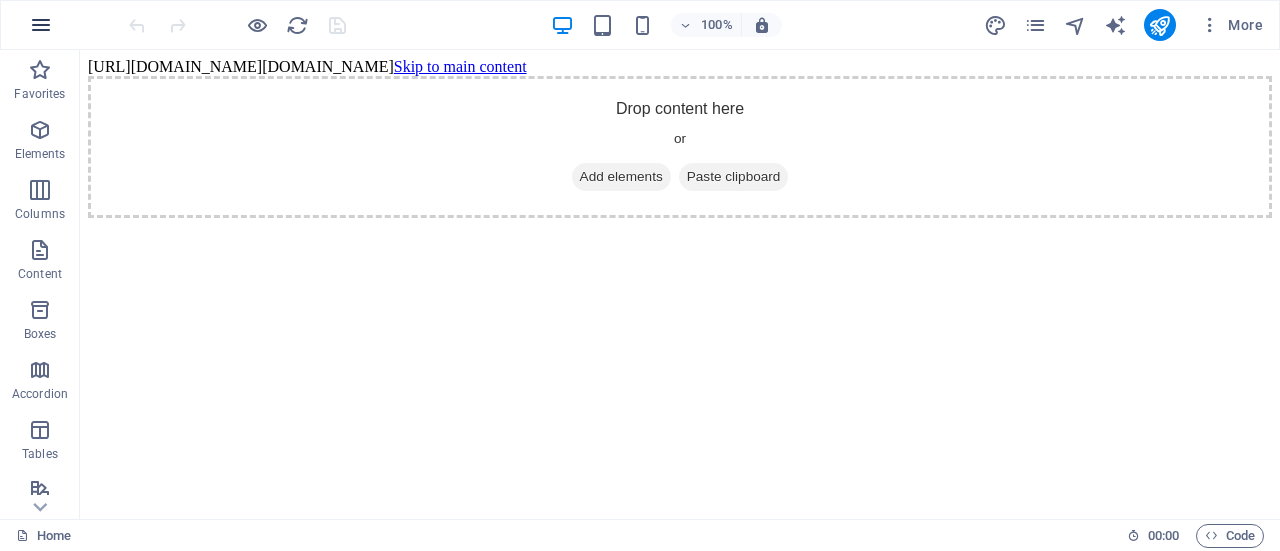 click at bounding box center (41, 25) 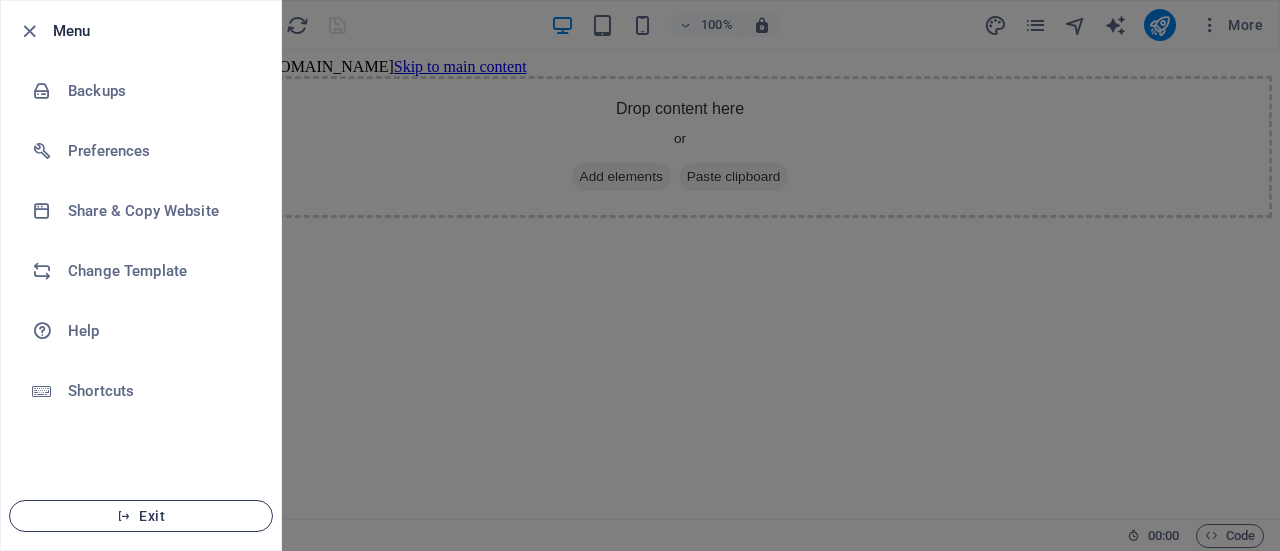 click on "Exit" at bounding box center (141, 516) 